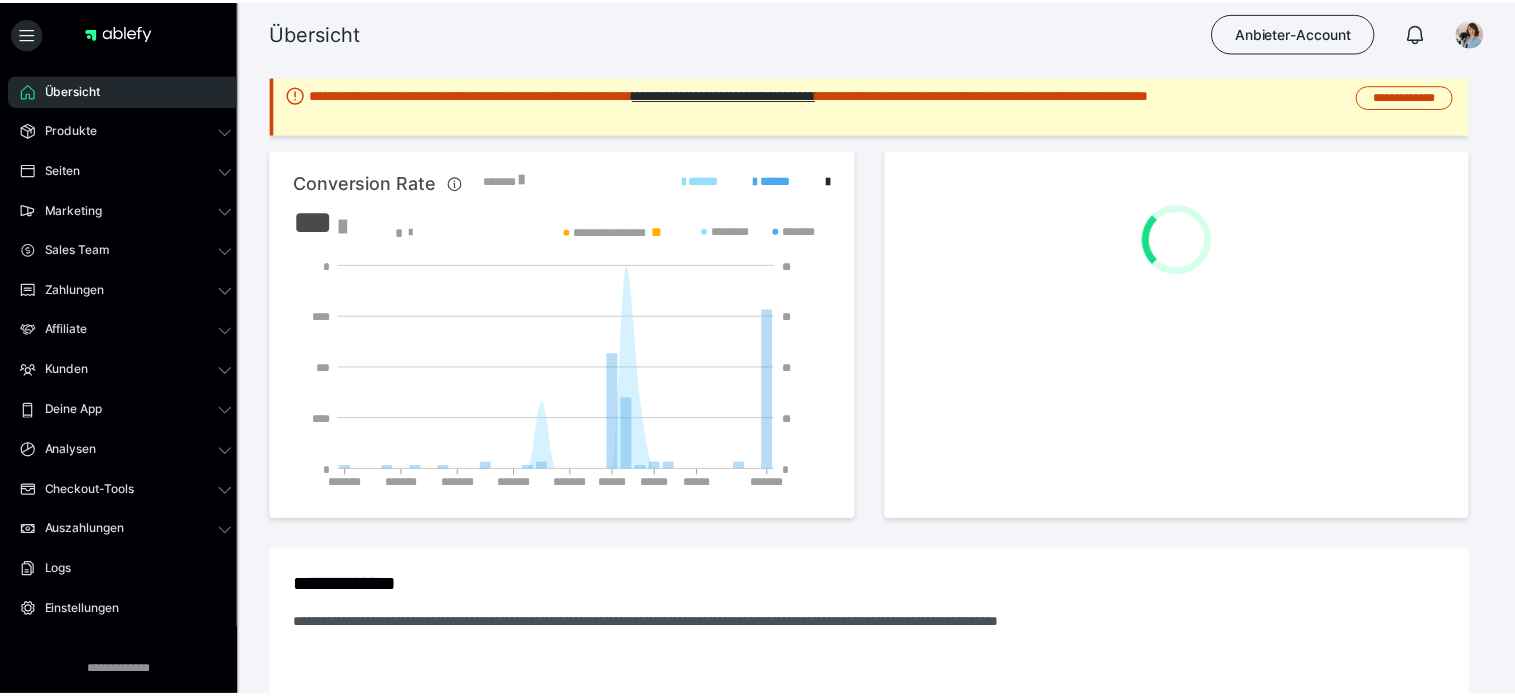 scroll, scrollTop: 0, scrollLeft: 0, axis: both 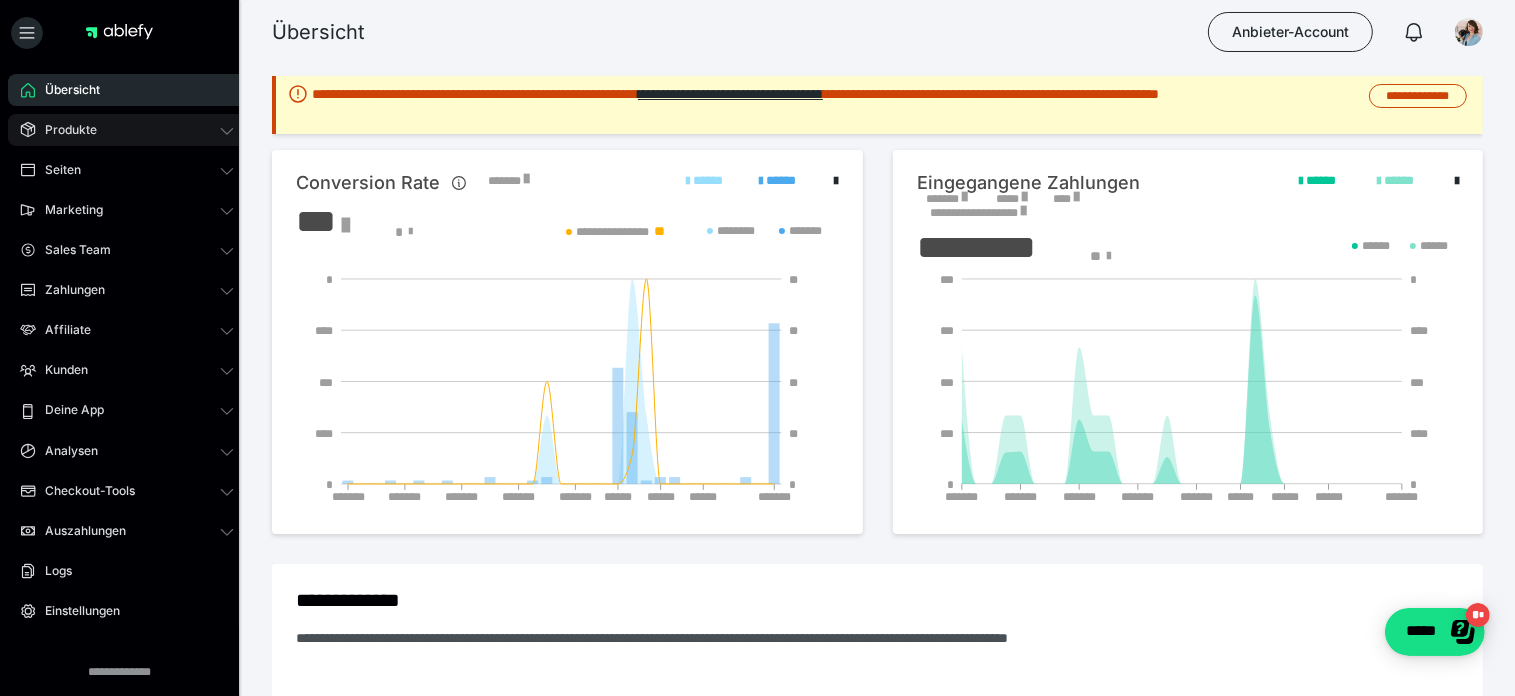 click on "Produkte" at bounding box center [127, 130] 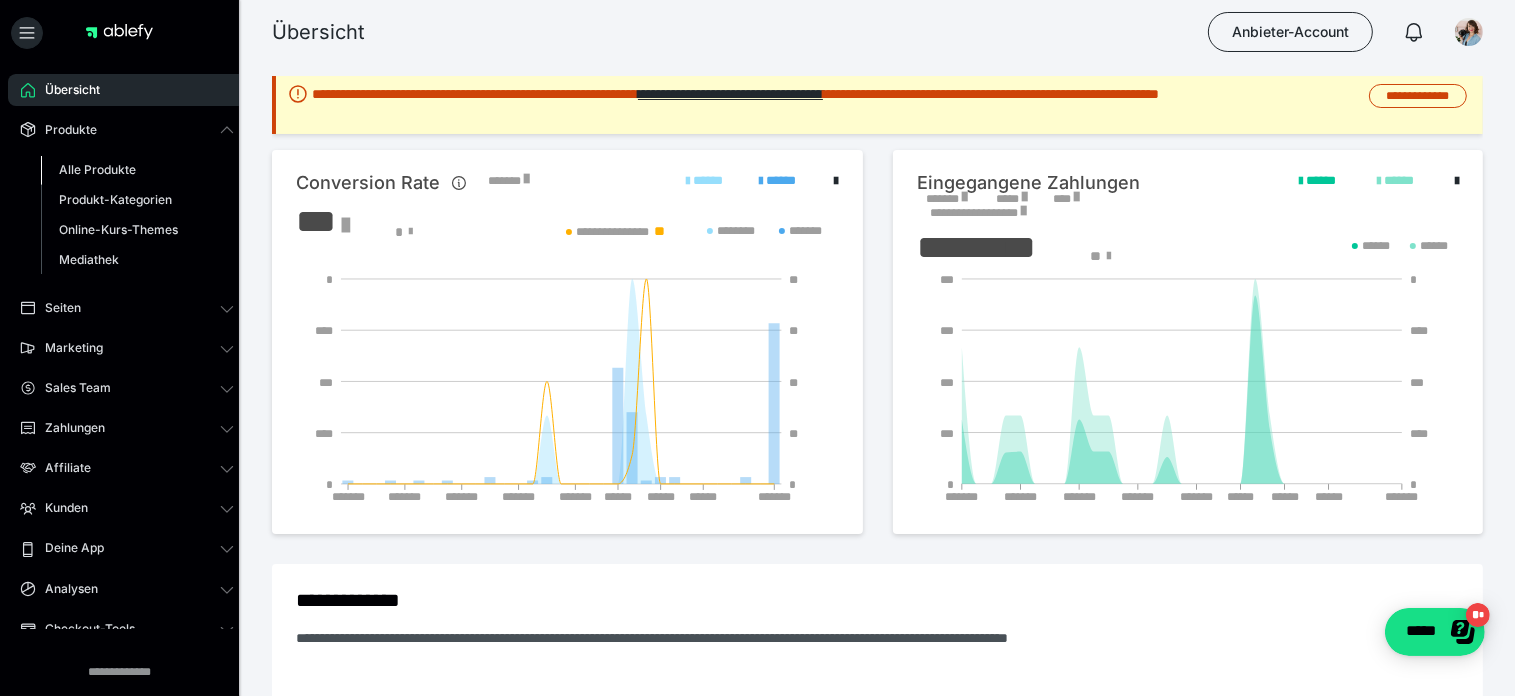 click on "Alle Produkte" at bounding box center [97, 169] 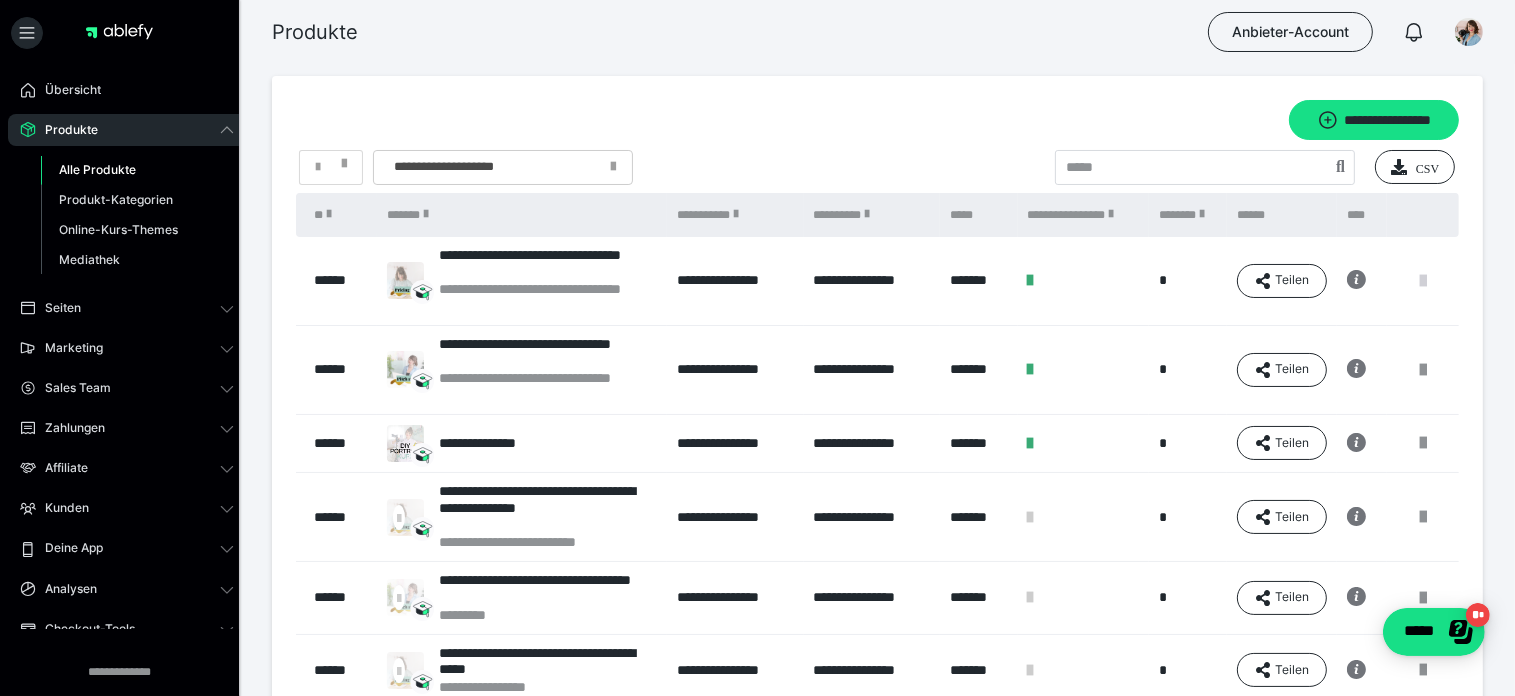 click at bounding box center (1423, 281) 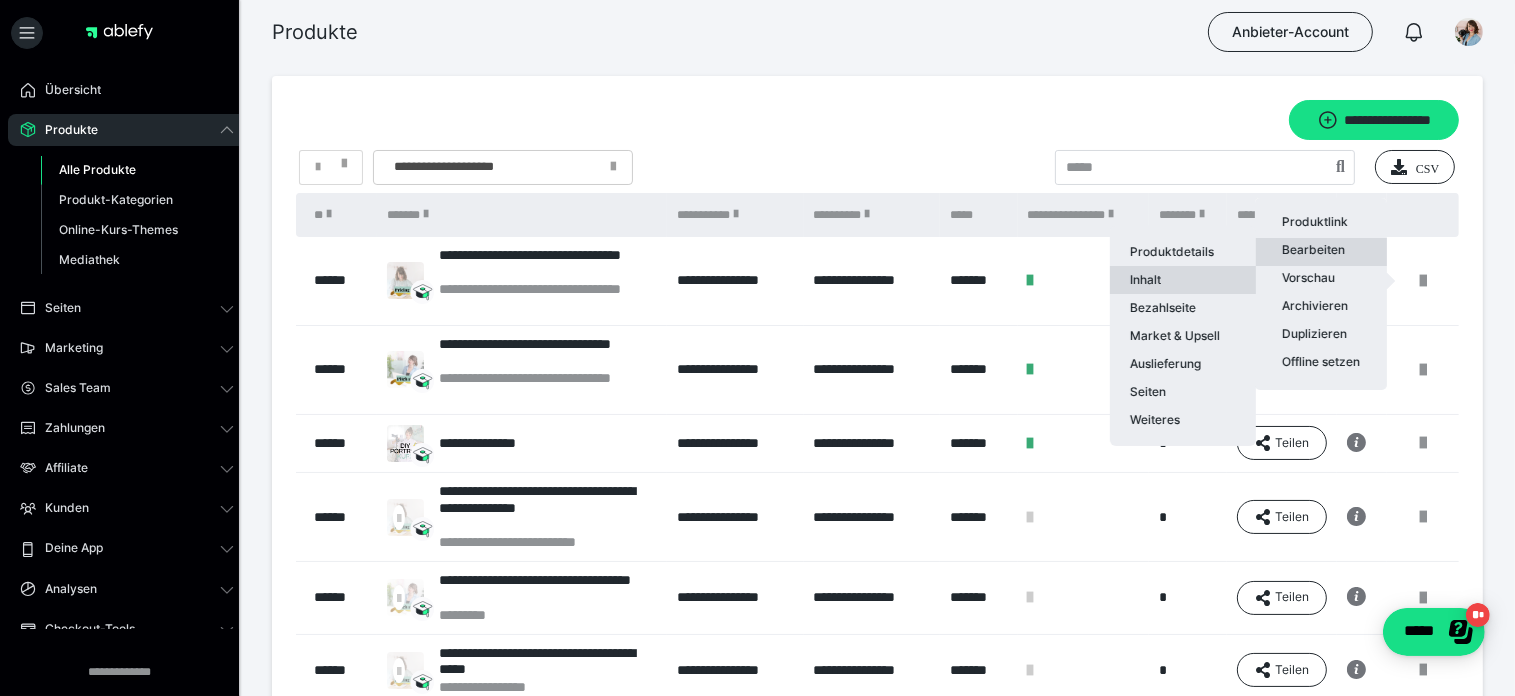 click on "Inhalt" at bounding box center (1183, 280) 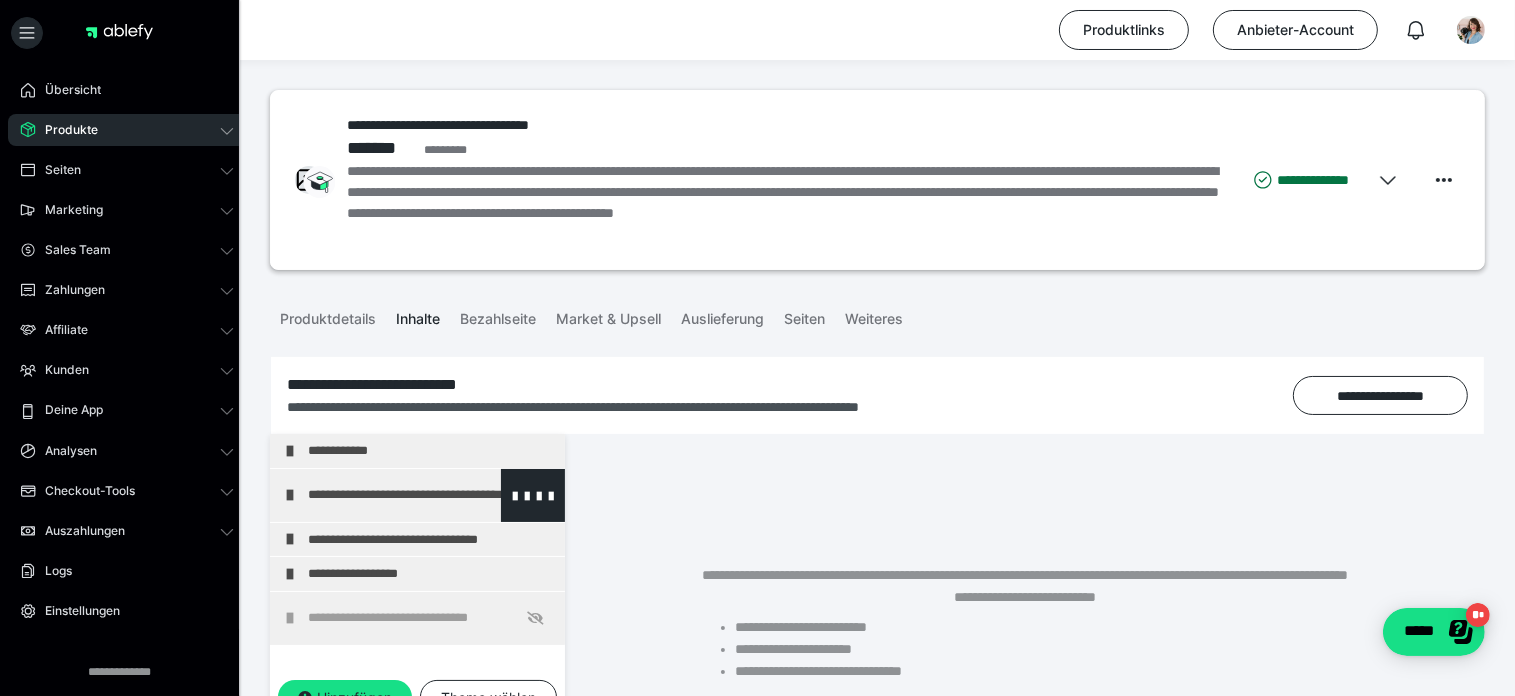 click on "**********" at bounding box center [431, 495] 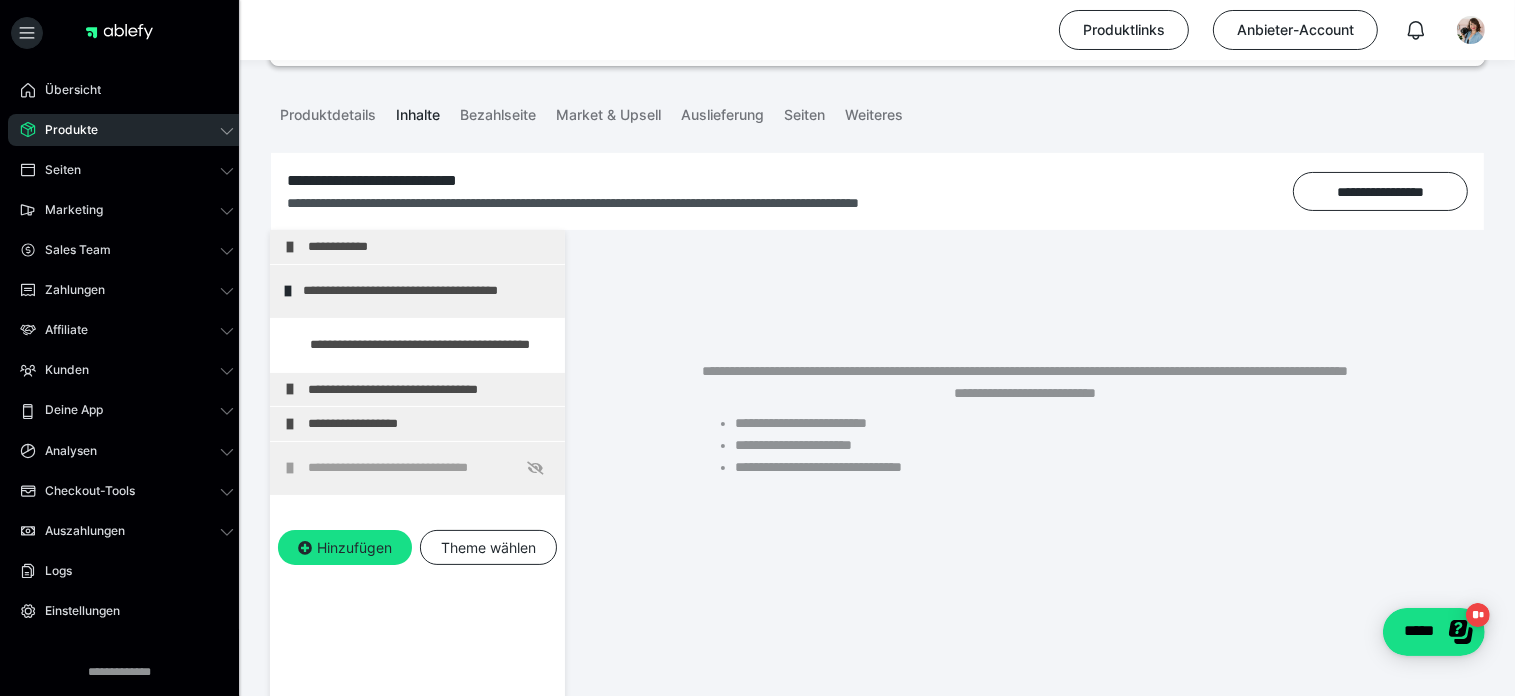 scroll, scrollTop: 373, scrollLeft: 0, axis: vertical 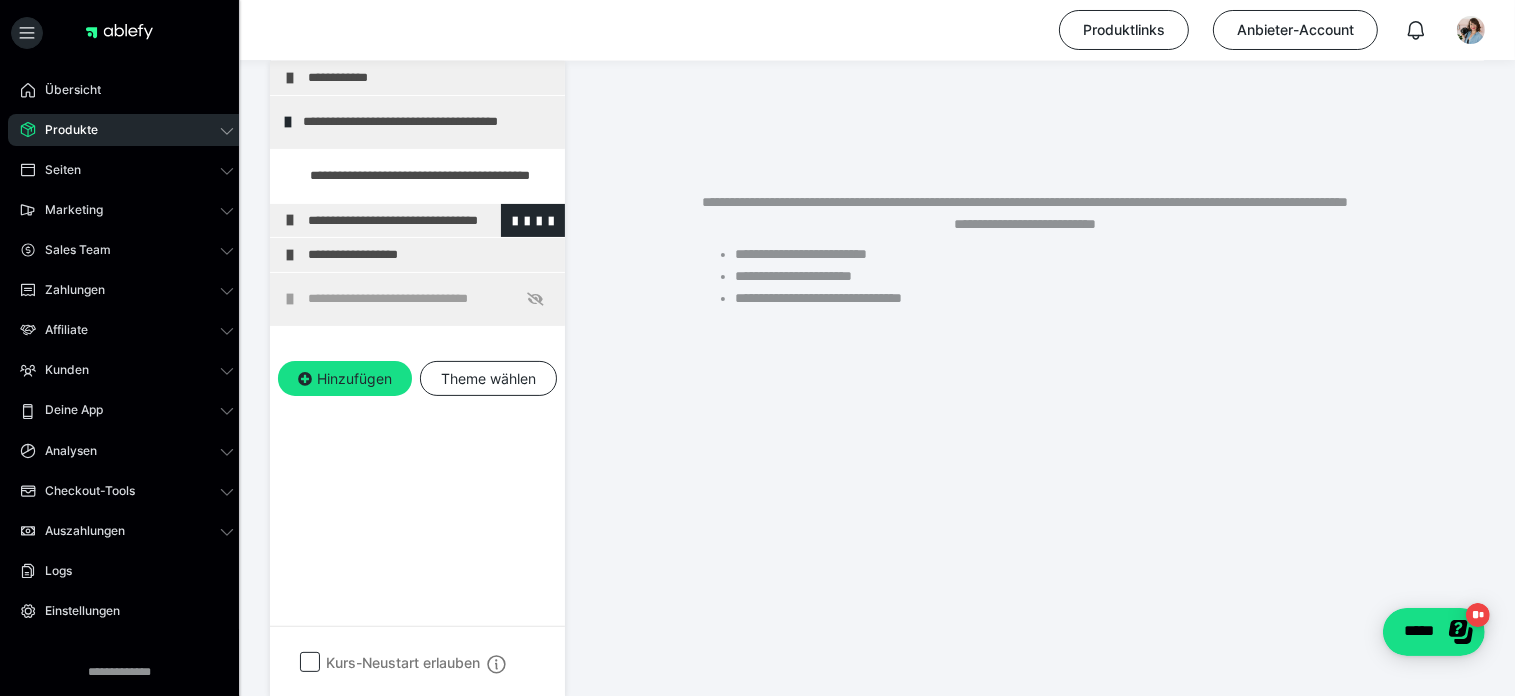 click on "**********" at bounding box center [431, 221] 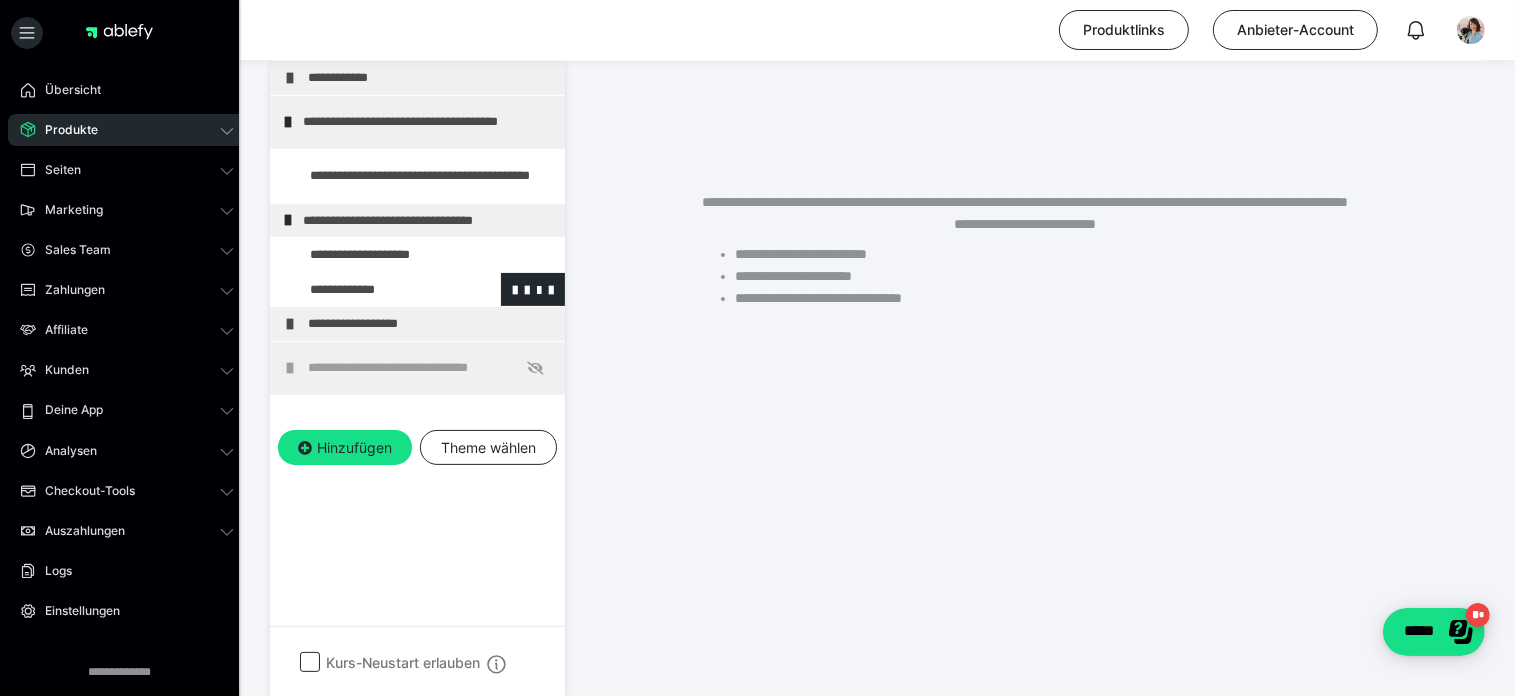 click at bounding box center (375, 290) 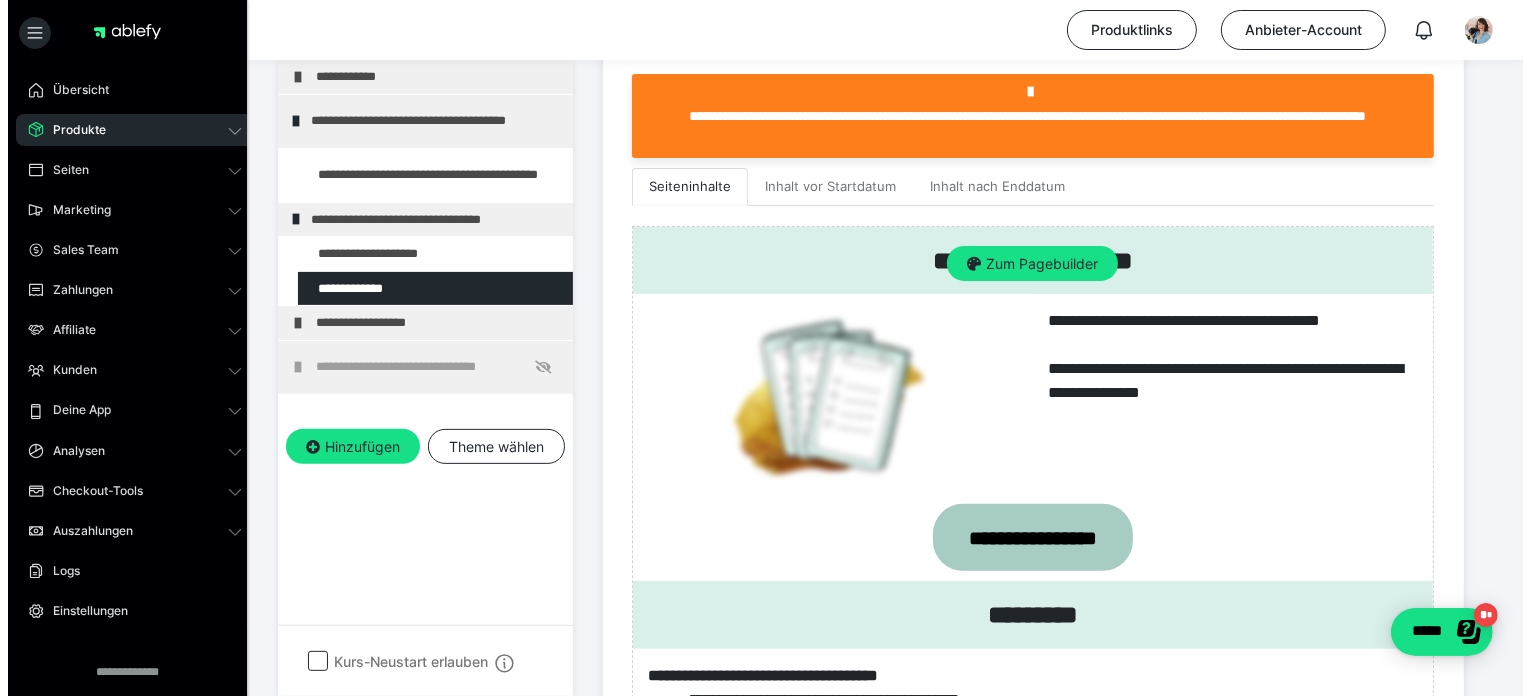 scroll, scrollTop: 373, scrollLeft: 0, axis: vertical 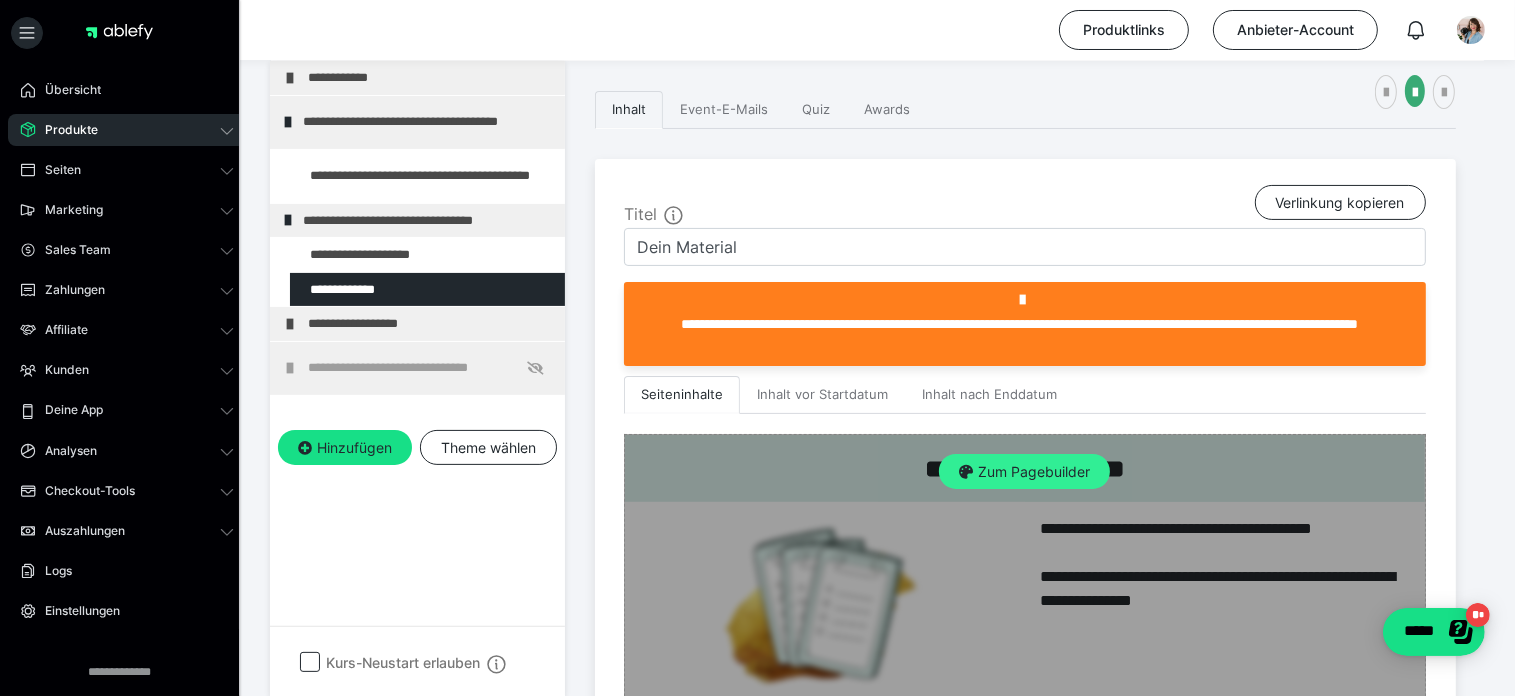 click on "Zum Pagebuilder" at bounding box center (1024, 472) 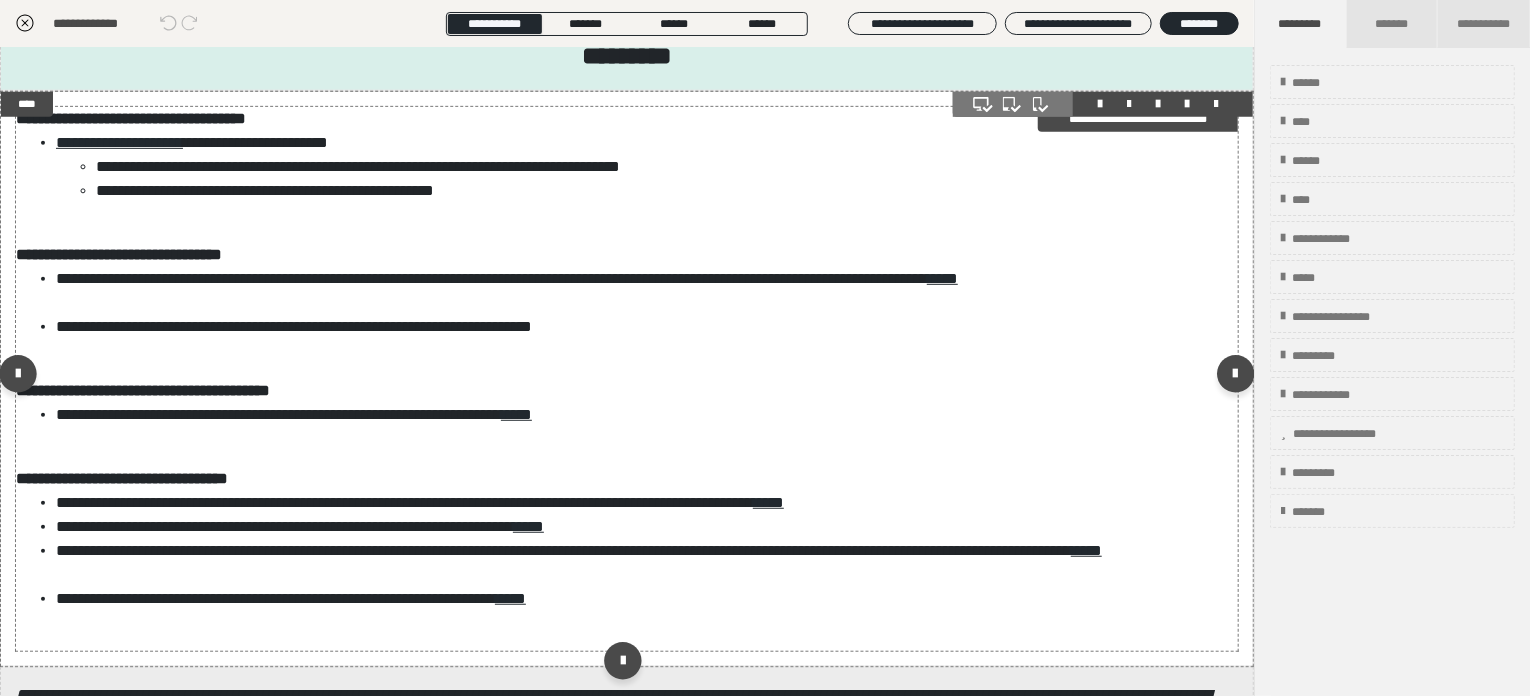scroll, scrollTop: 400, scrollLeft: 0, axis: vertical 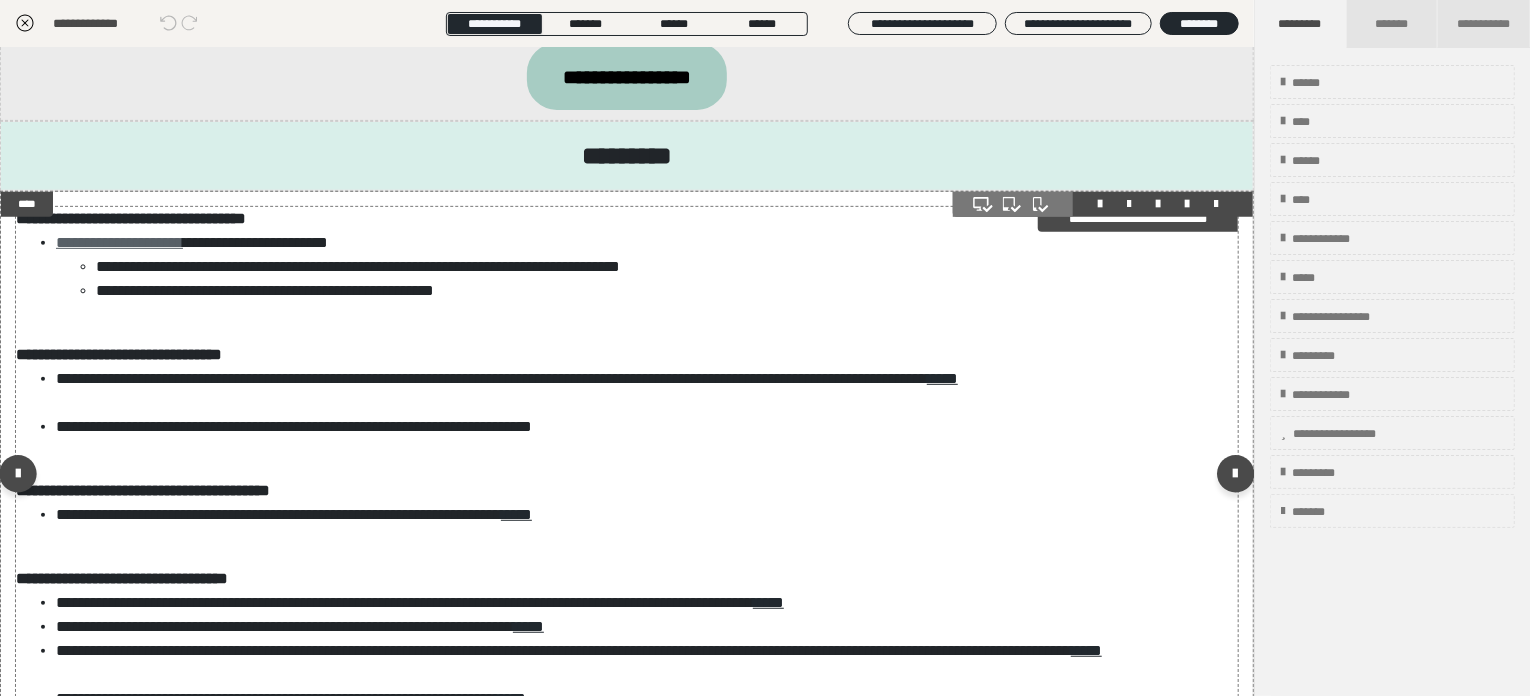 click on "**********" at bounding box center [119, 242] 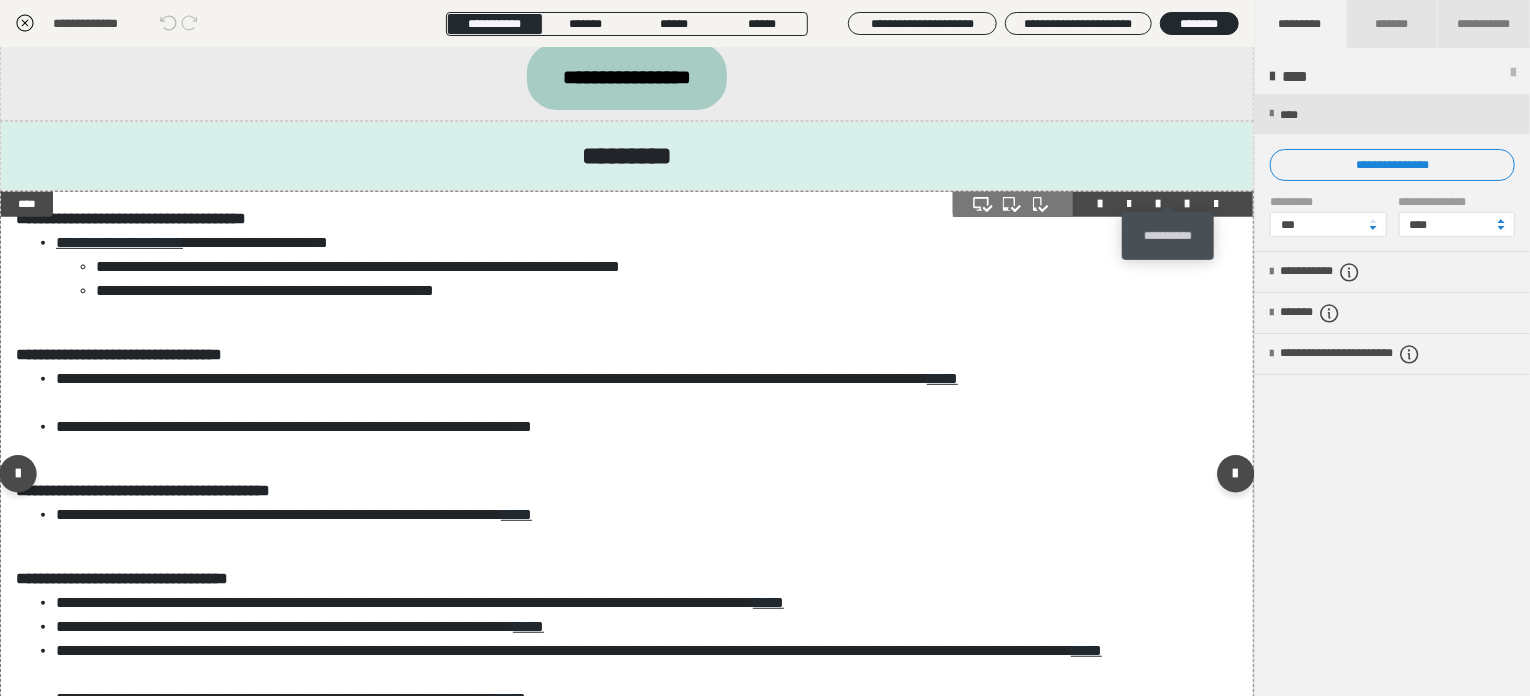 click at bounding box center (1187, 204) 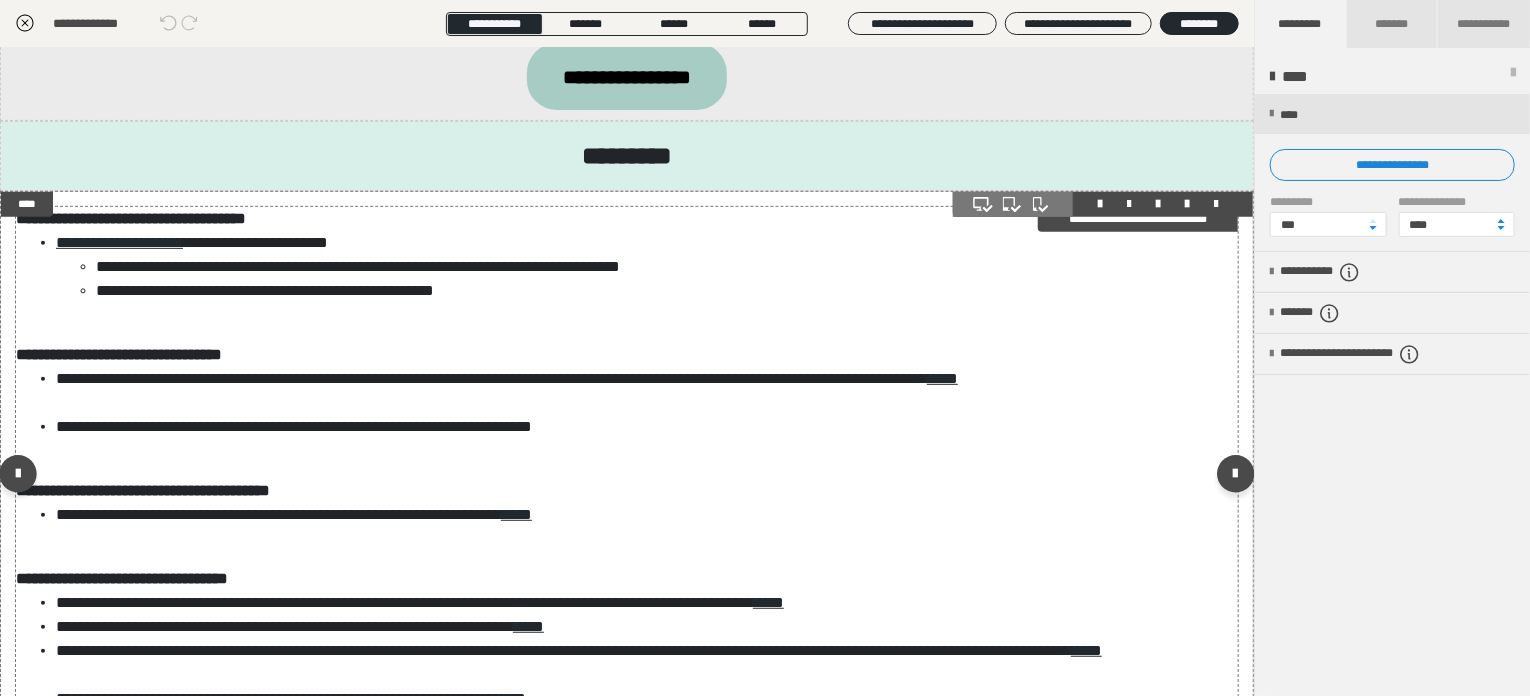 click on "**********" at bounding box center [627, 479] 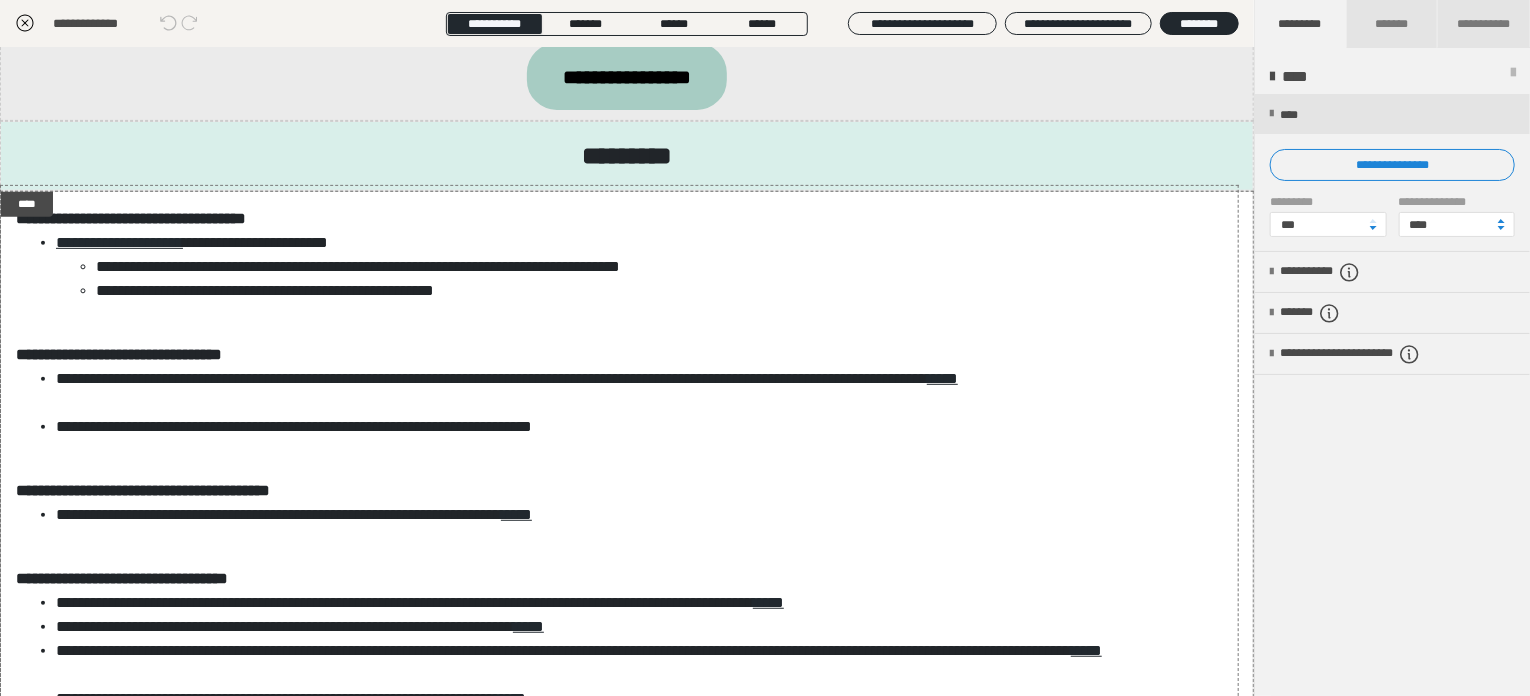 drag, startPoint x: 1410, startPoint y: 155, endPoint x: 1372, endPoint y: 166, distance: 39.56008 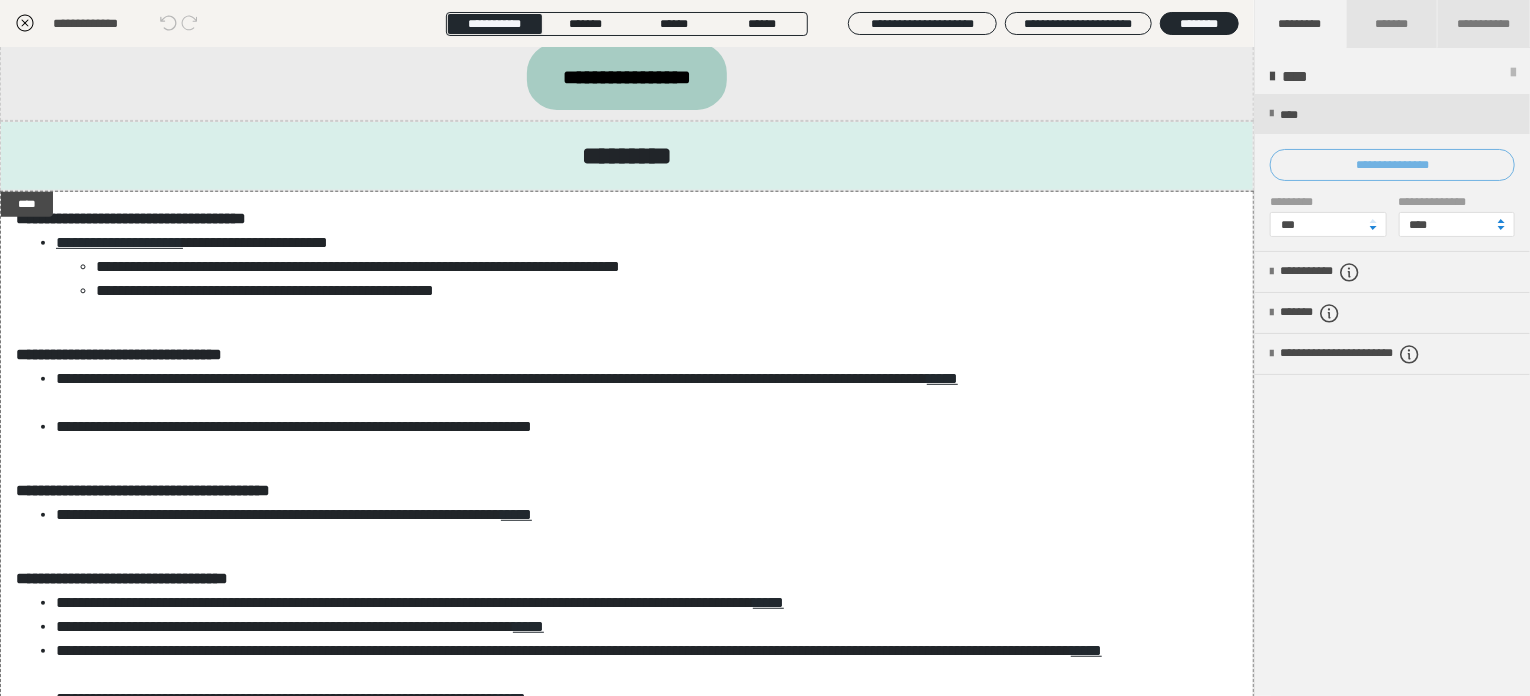 click on "**********" at bounding box center [1392, 165] 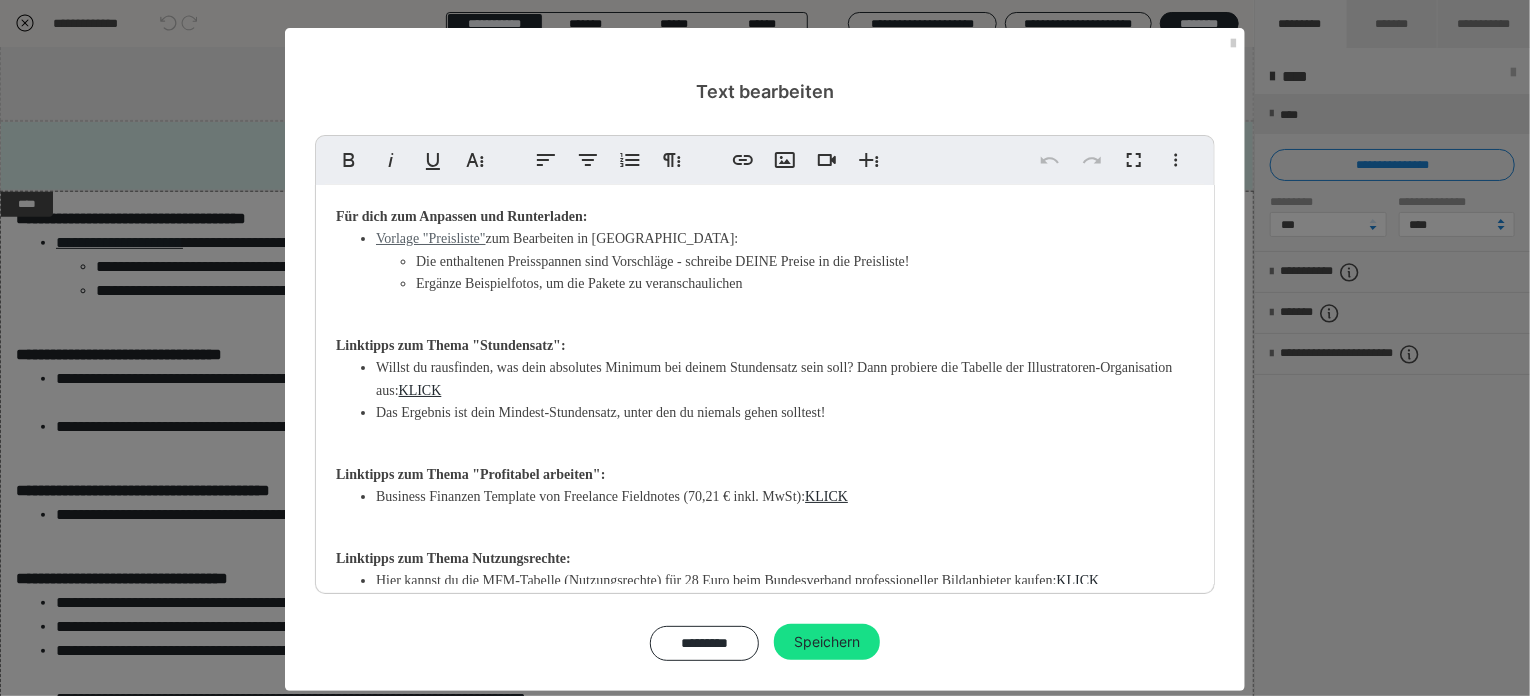click on "Vorlage "Preisliste"" at bounding box center (431, 238) 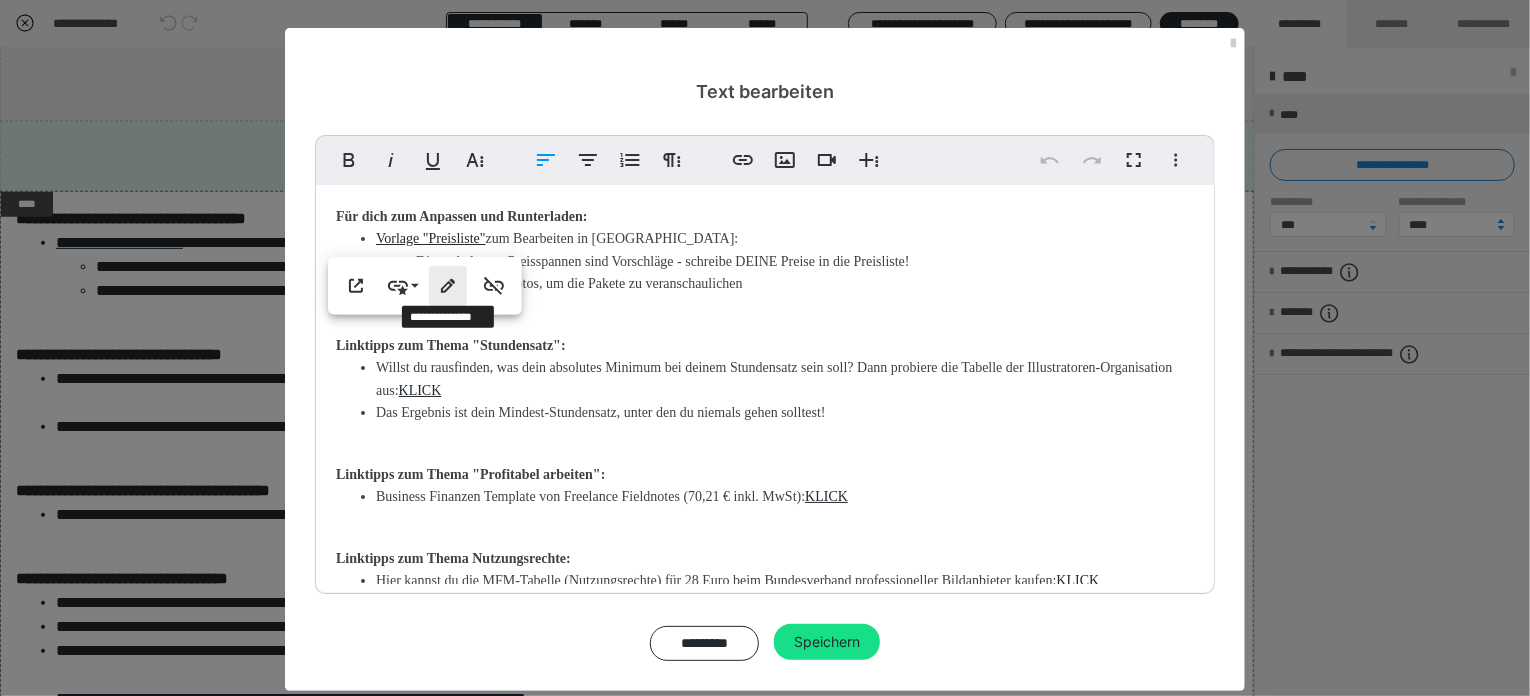 click 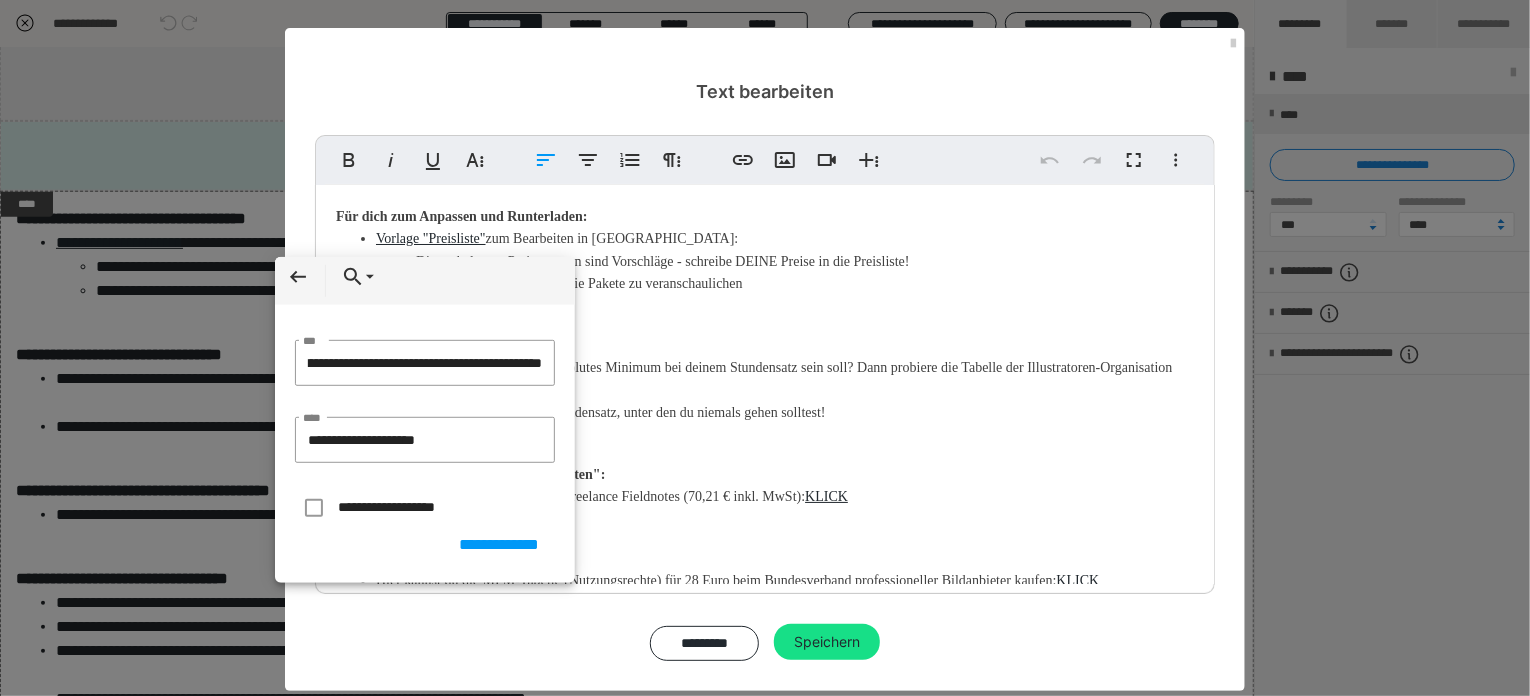 scroll, scrollTop: 0, scrollLeft: 1070, axis: horizontal 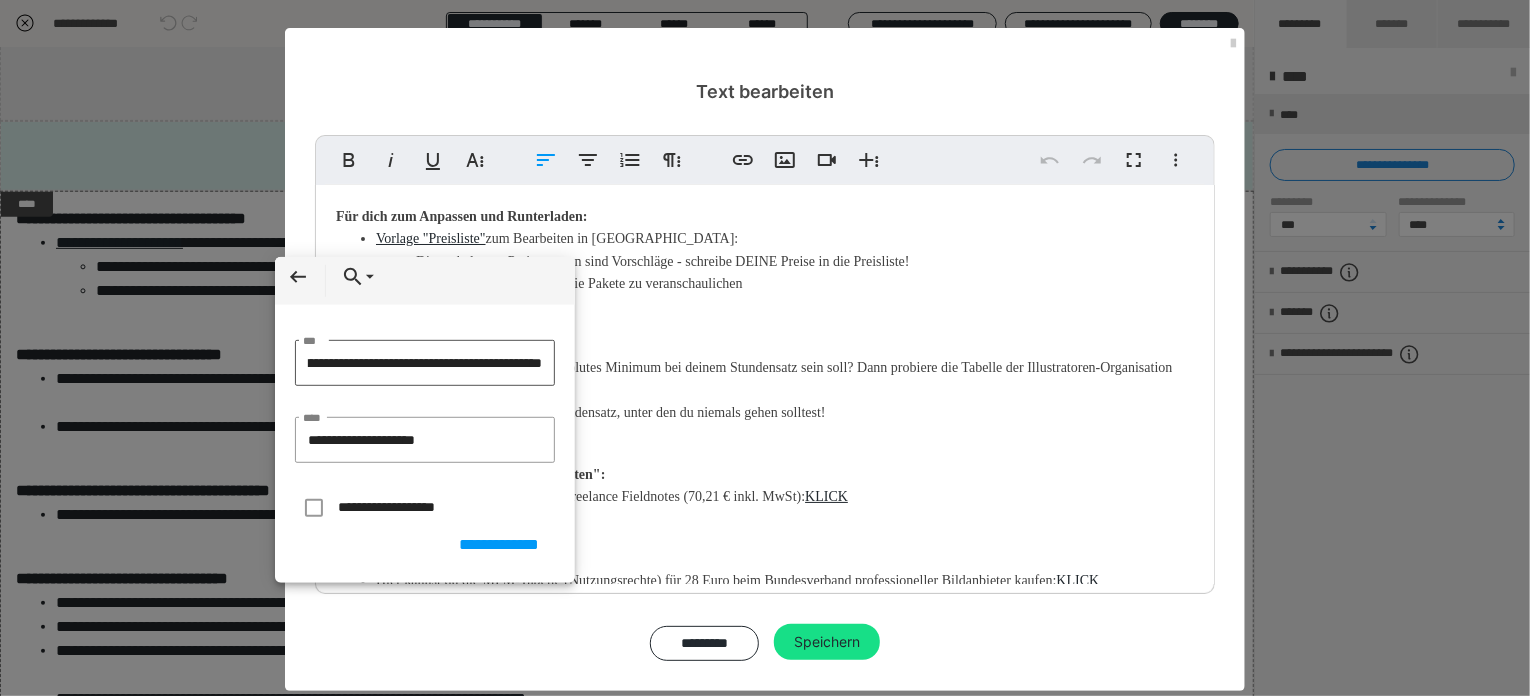 click on "**********" at bounding box center (425, 363) 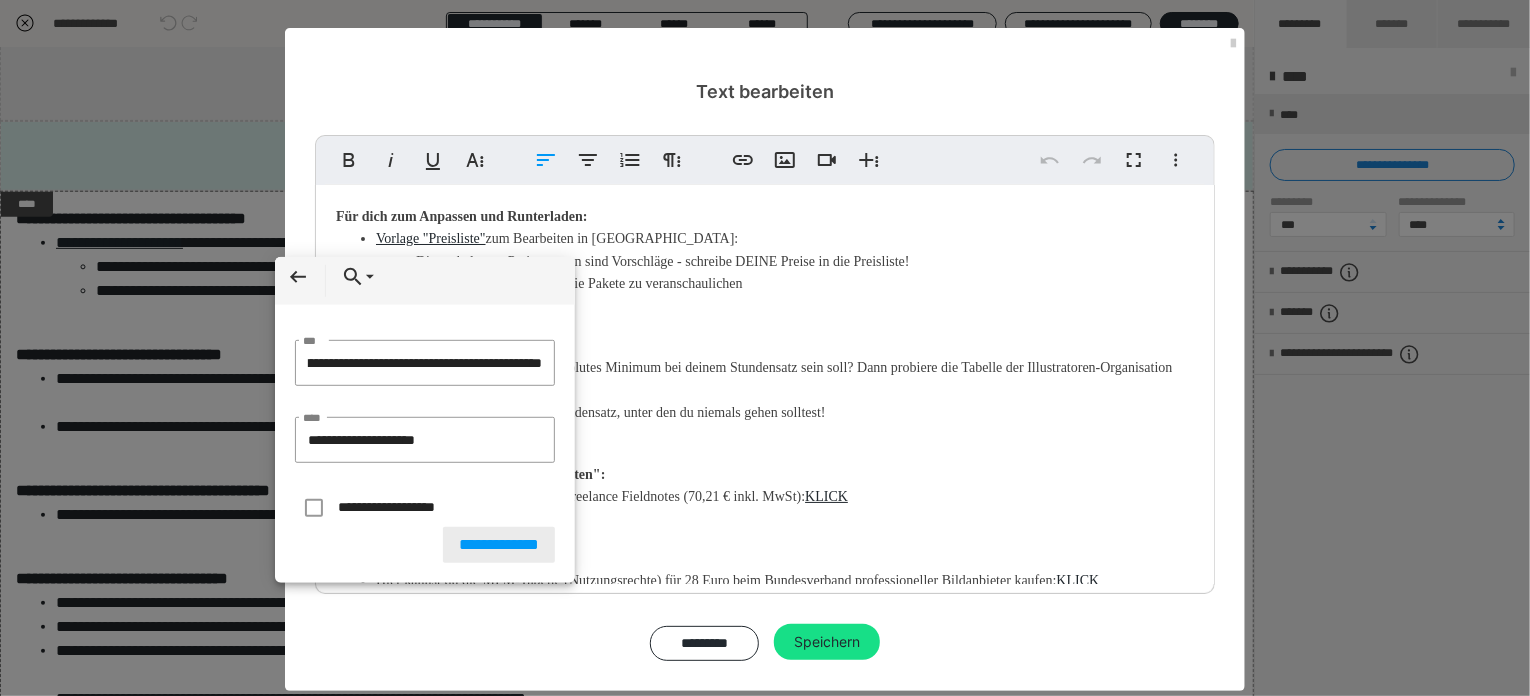 click on "**********" at bounding box center [499, 545] 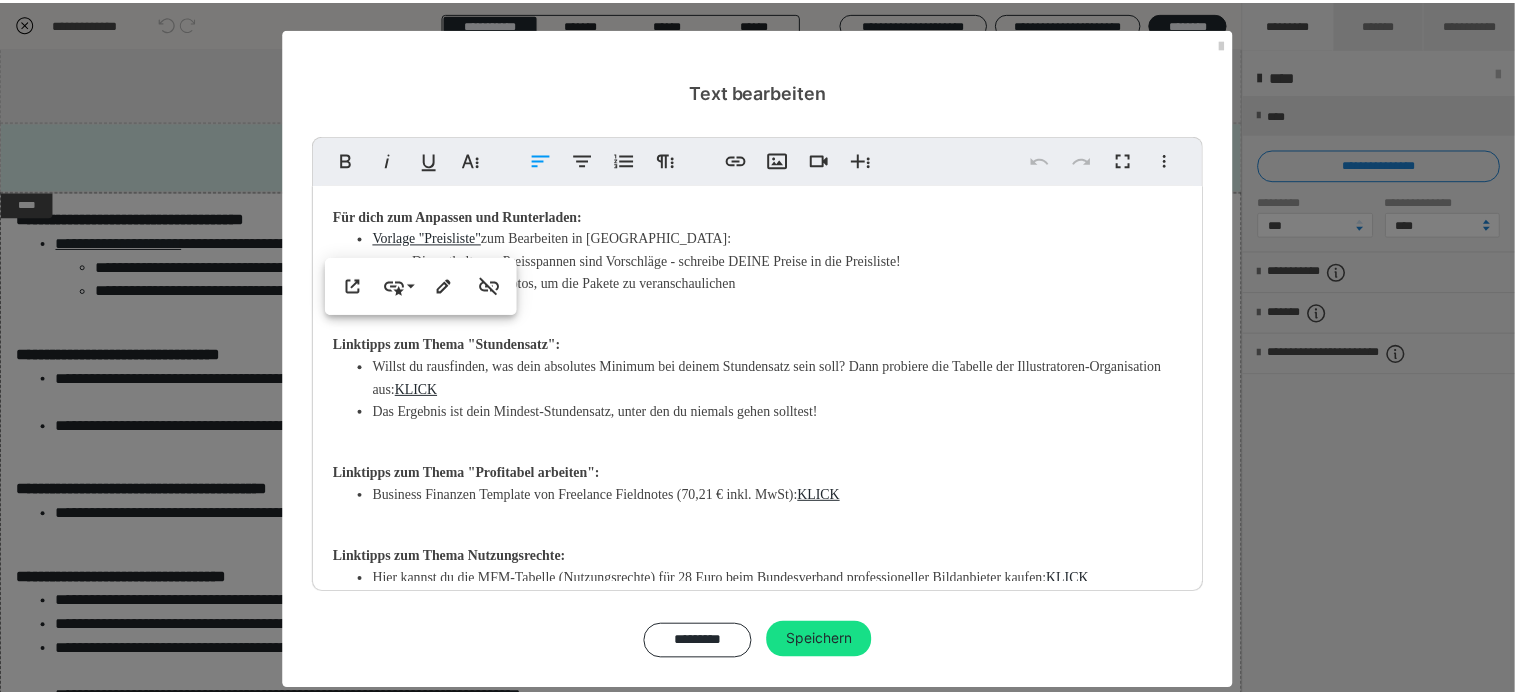 scroll, scrollTop: 0, scrollLeft: 0, axis: both 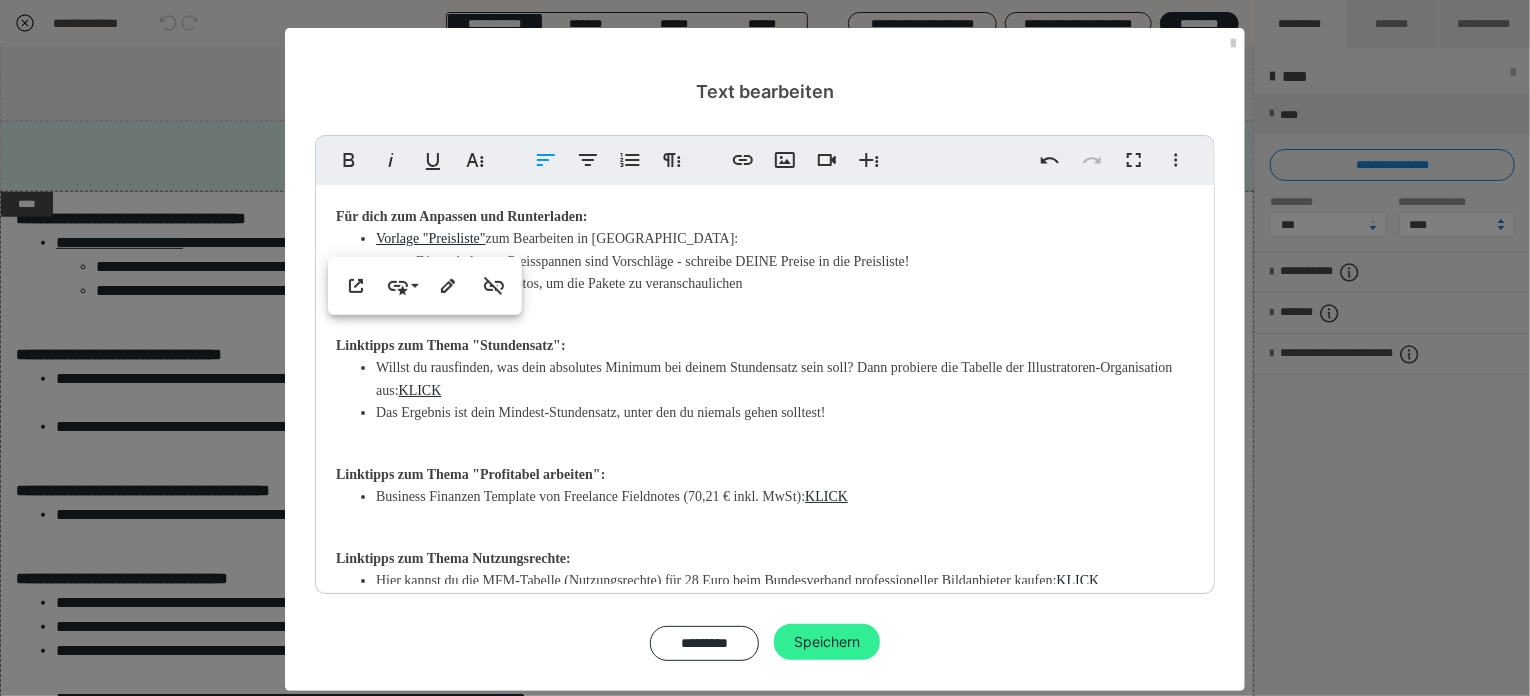 click on "Speichern" at bounding box center [827, 642] 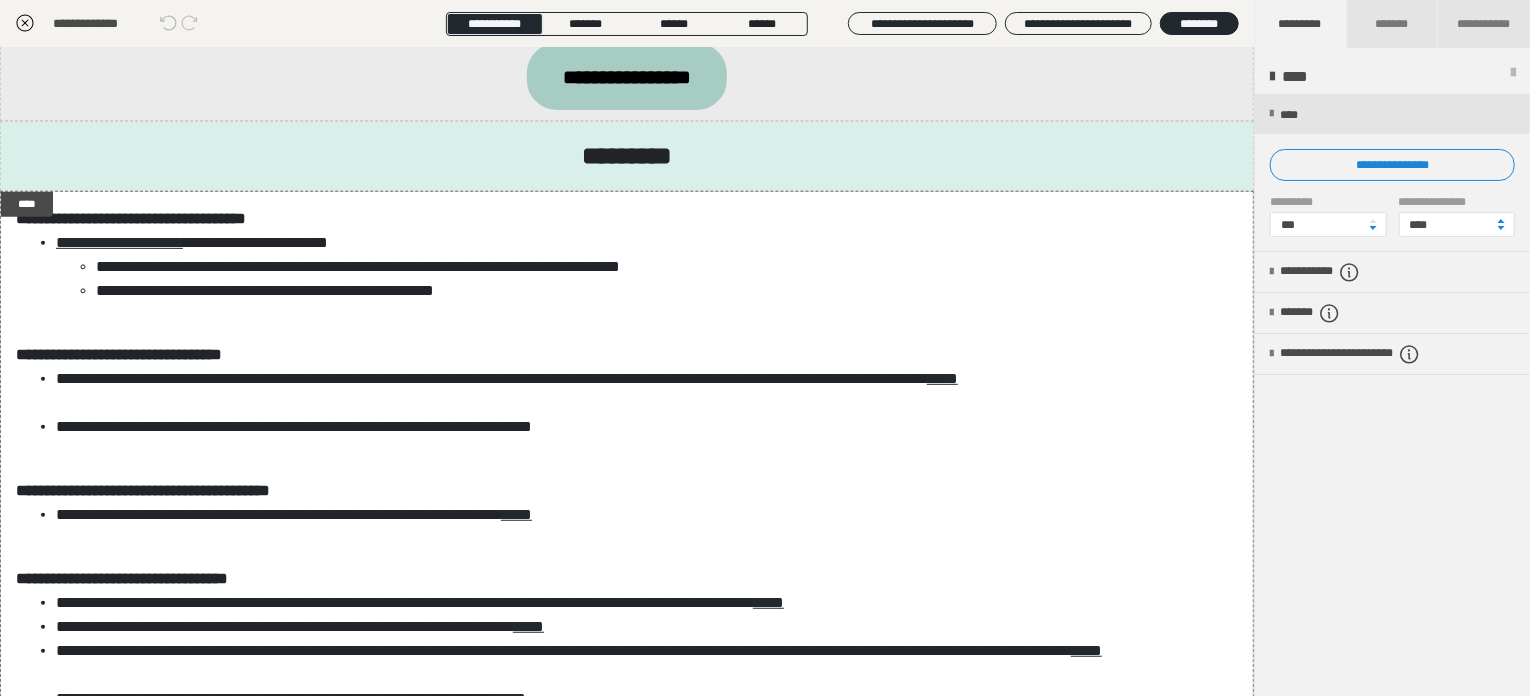 click 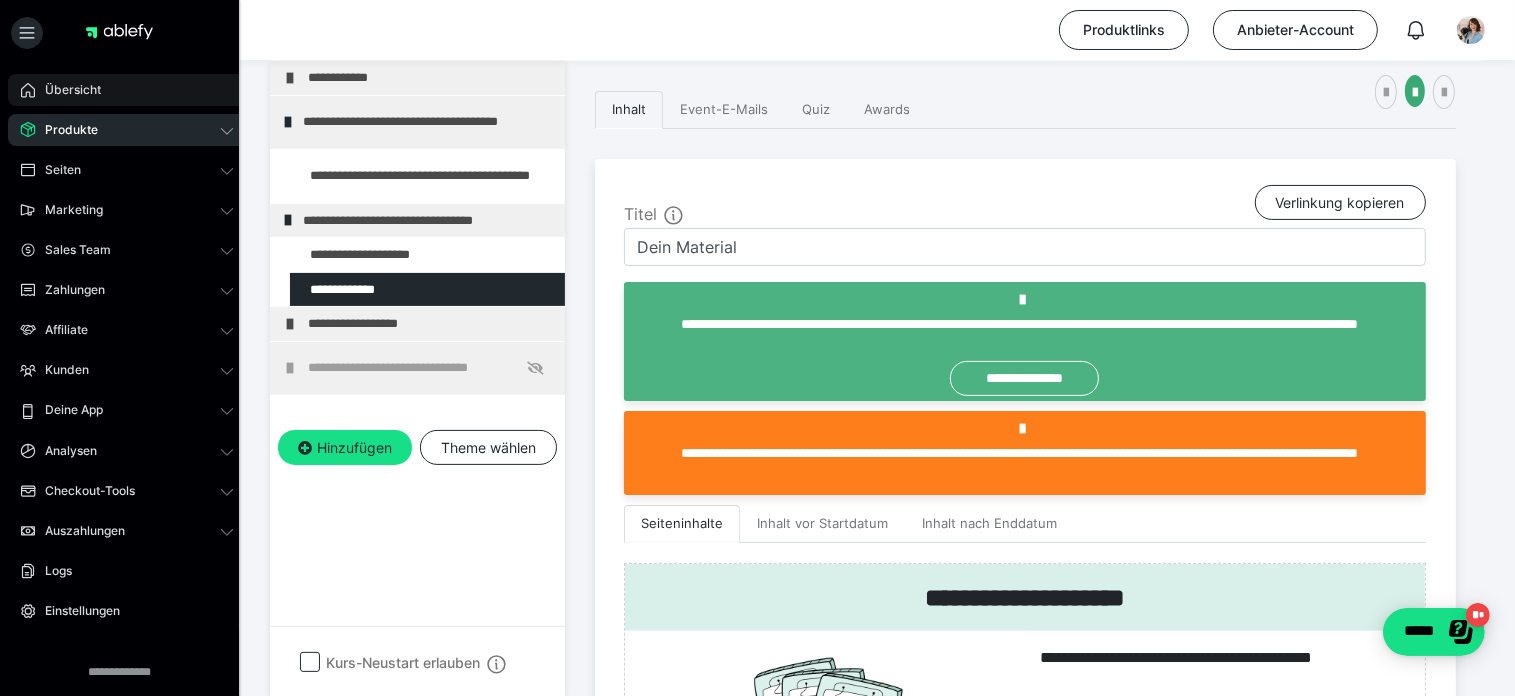 click on "Übersicht" at bounding box center [66, 90] 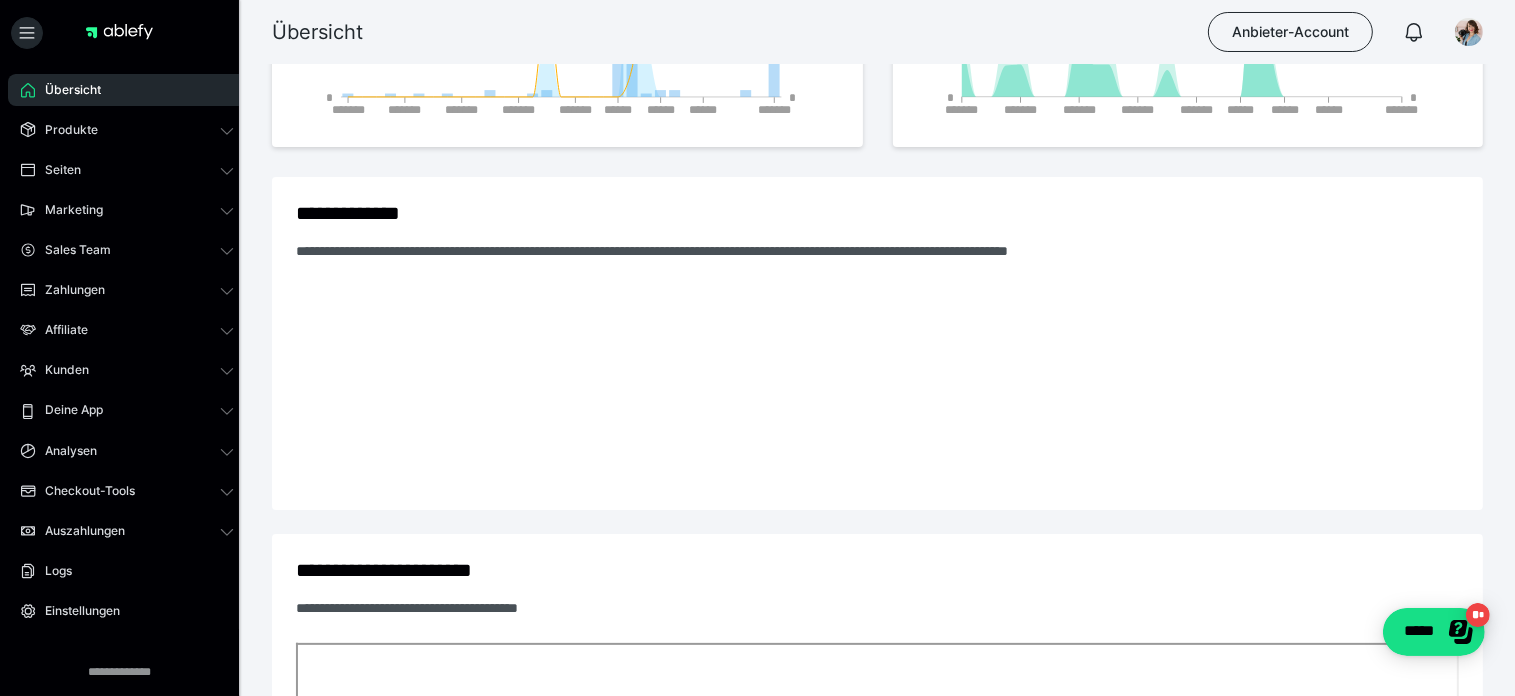 scroll, scrollTop: 0, scrollLeft: 0, axis: both 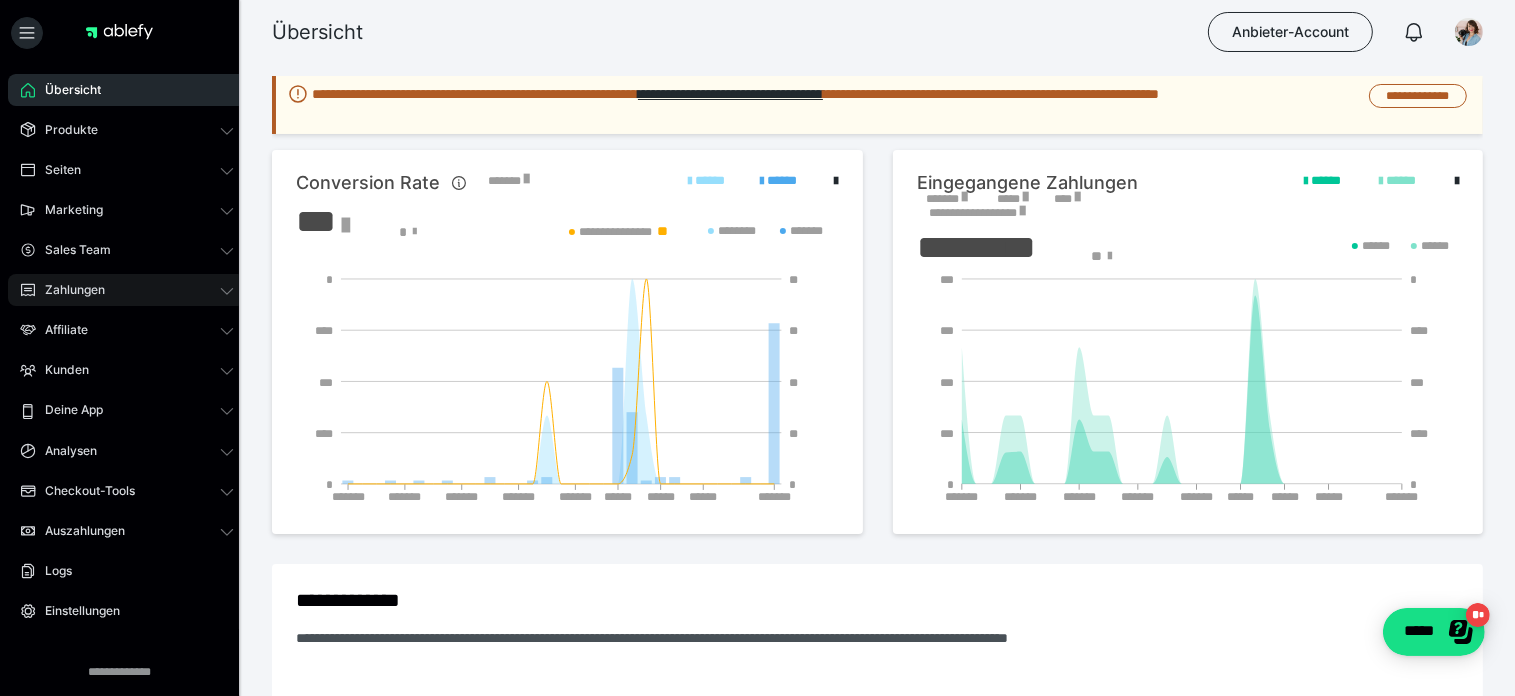 click on "Zahlungen" at bounding box center (127, 290) 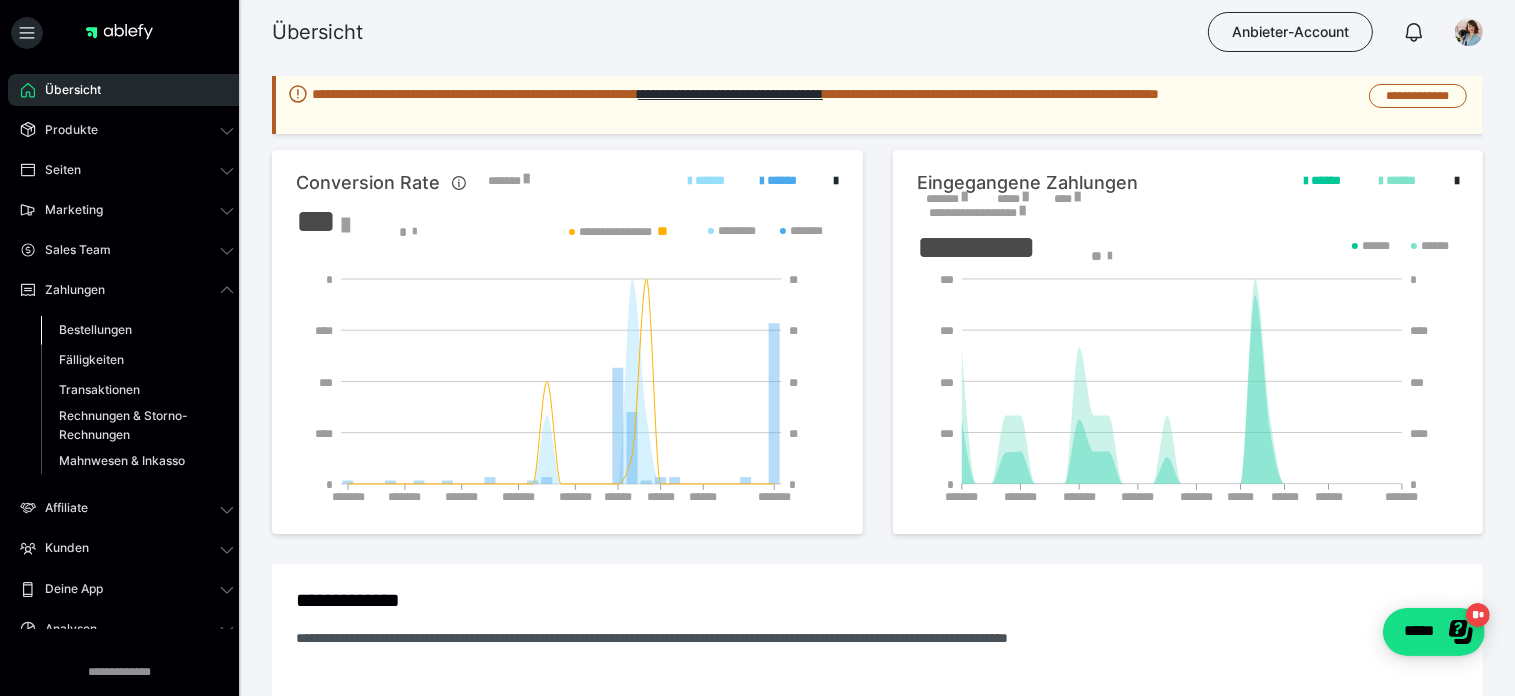 click on "Bestellungen" at bounding box center (95, 329) 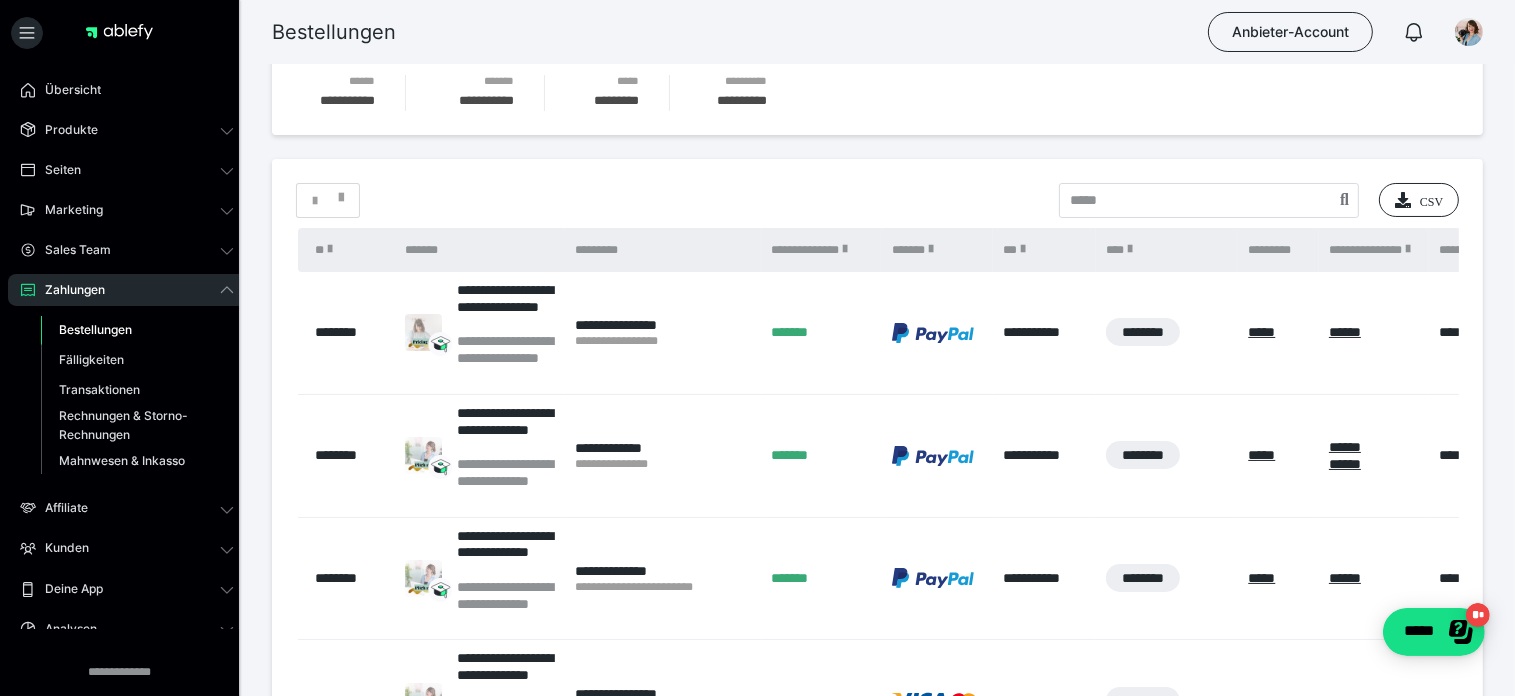 scroll, scrollTop: 0, scrollLeft: 0, axis: both 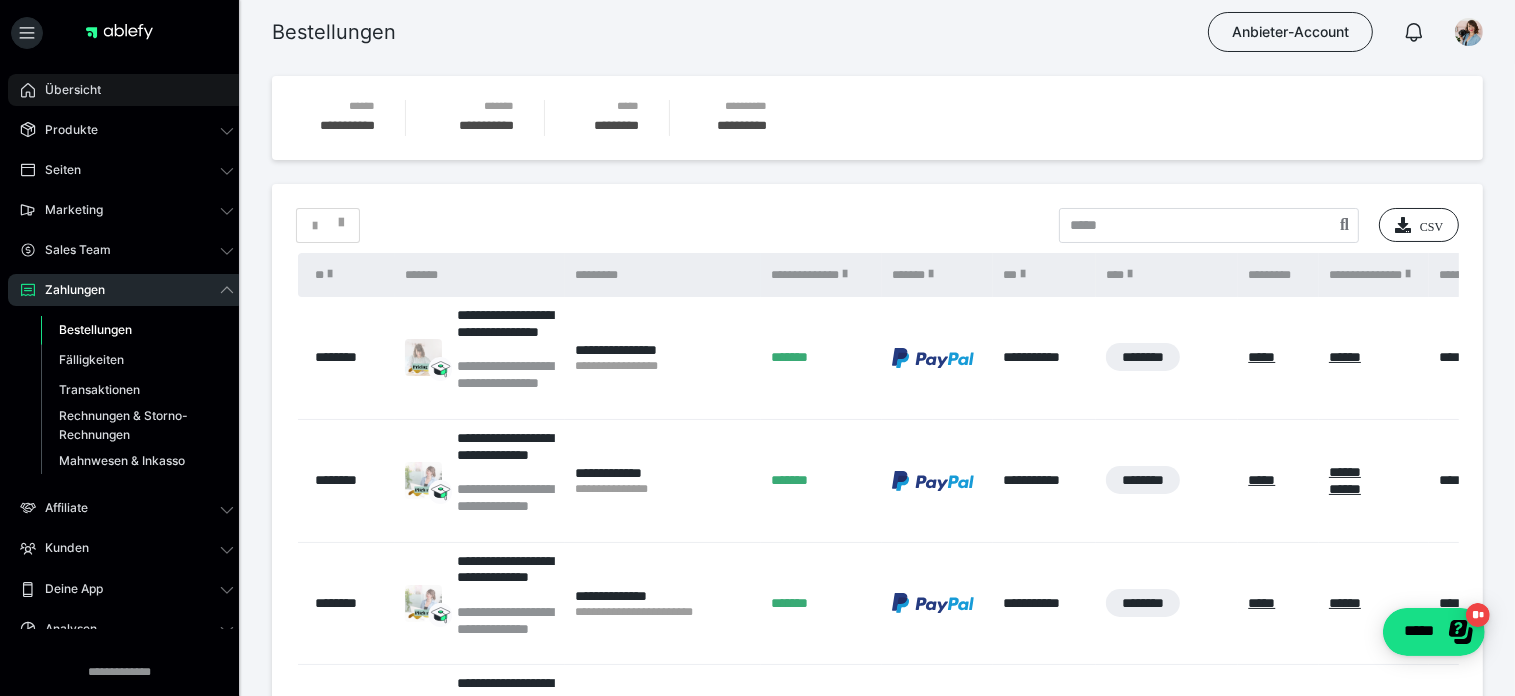 click on "Übersicht" at bounding box center [127, 90] 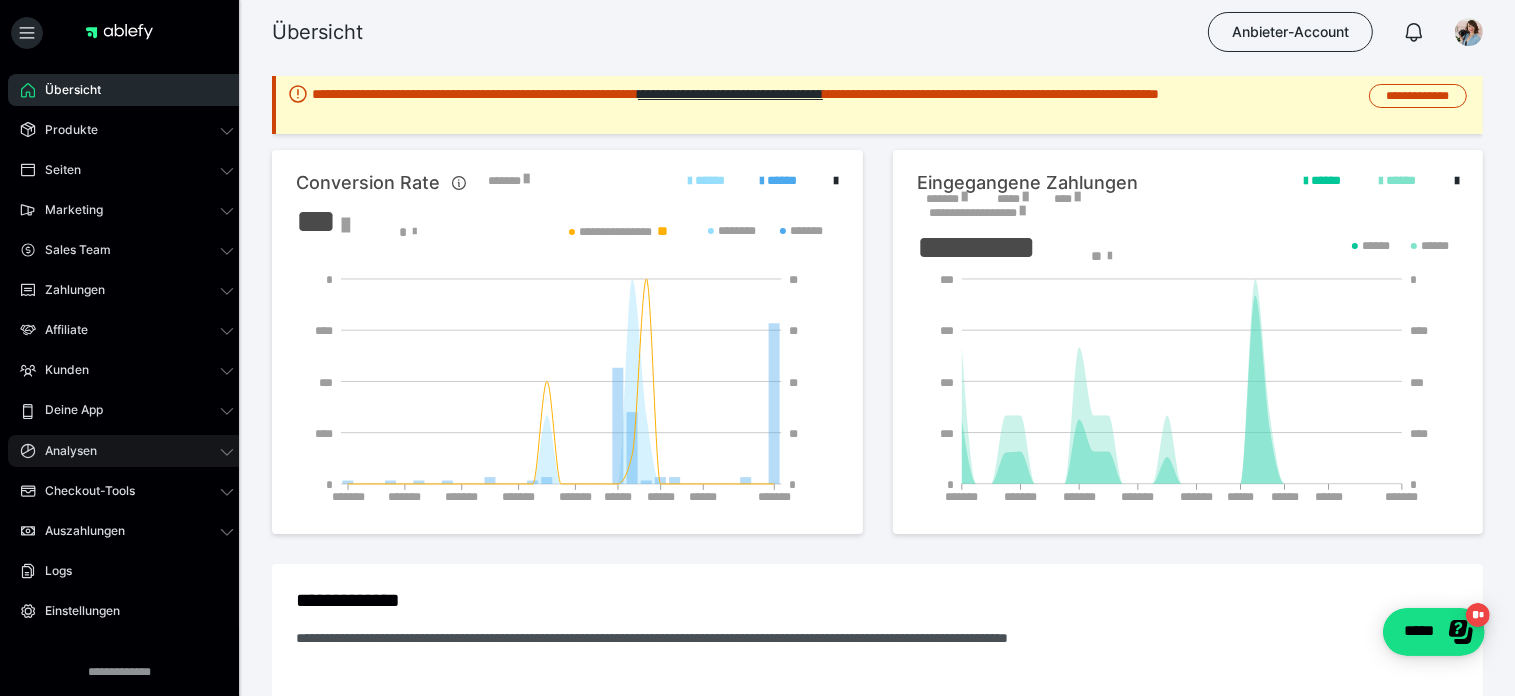 click on "Analysen" at bounding box center [127, 451] 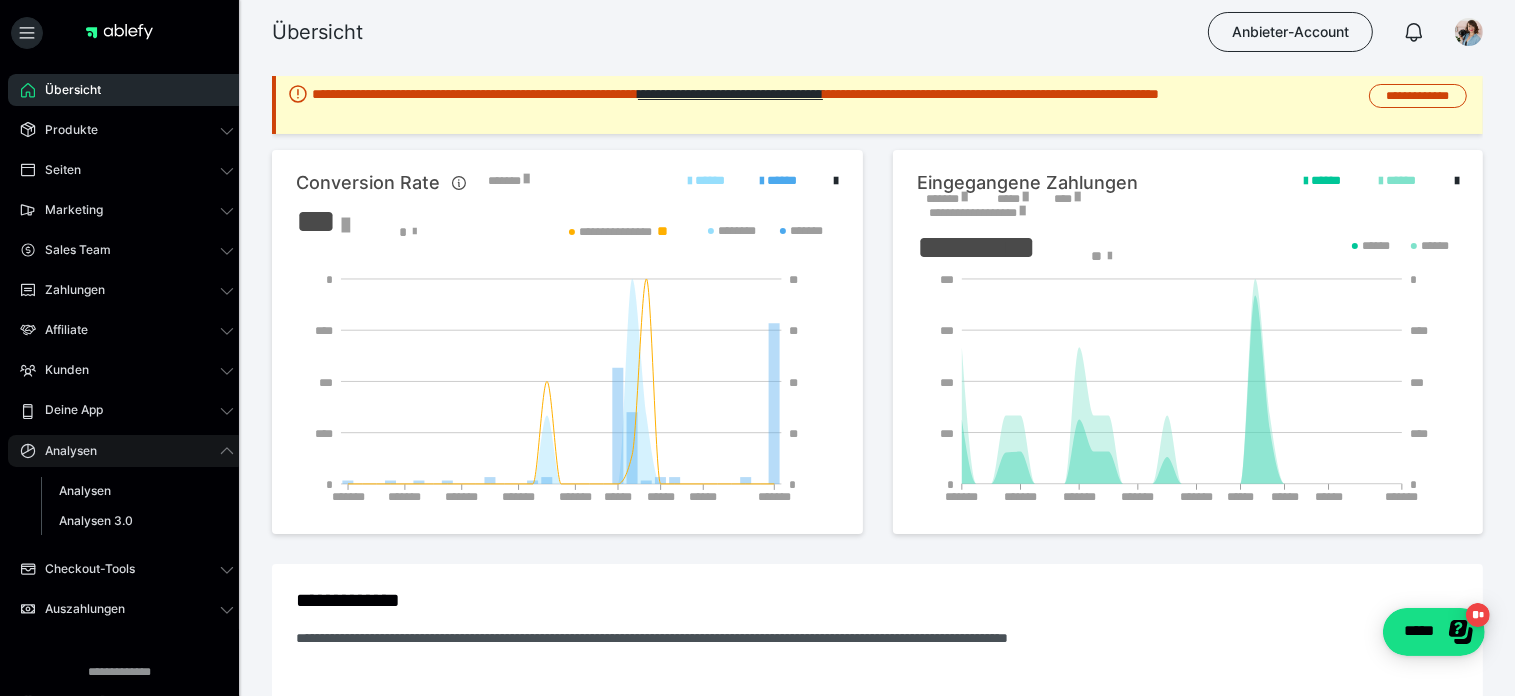 click on "Analysen" at bounding box center [127, 451] 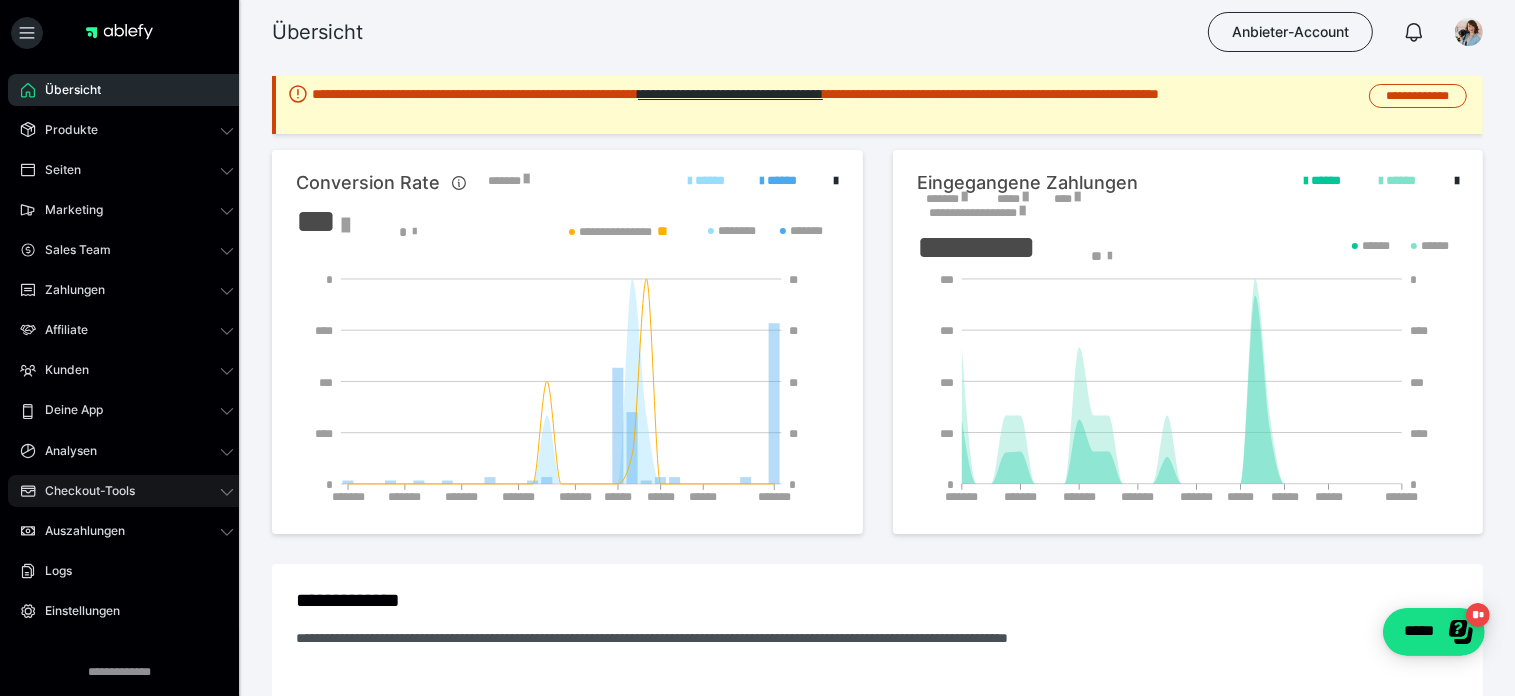 click on "Checkout-Tools" at bounding box center (127, 491) 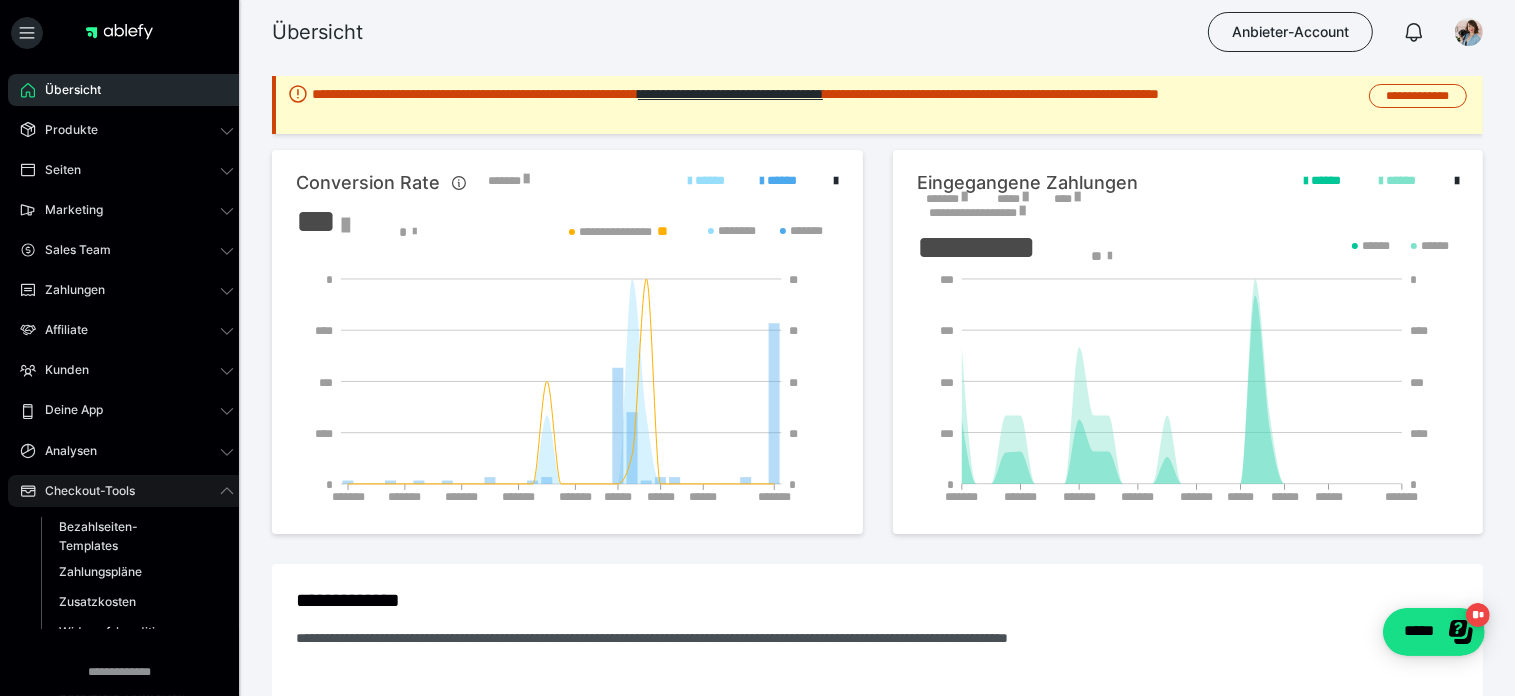 click on "Checkout-Tools" at bounding box center [127, 491] 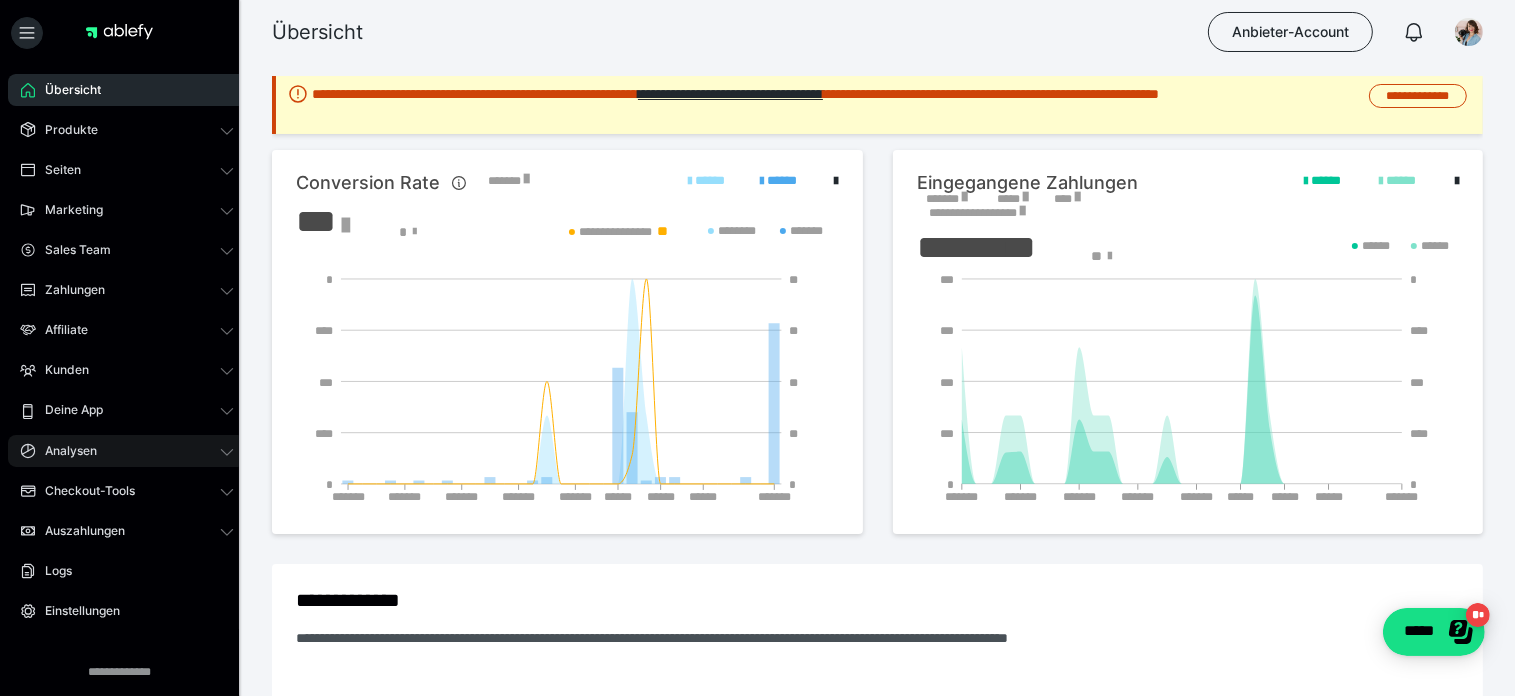 click on "Analysen" at bounding box center [127, 451] 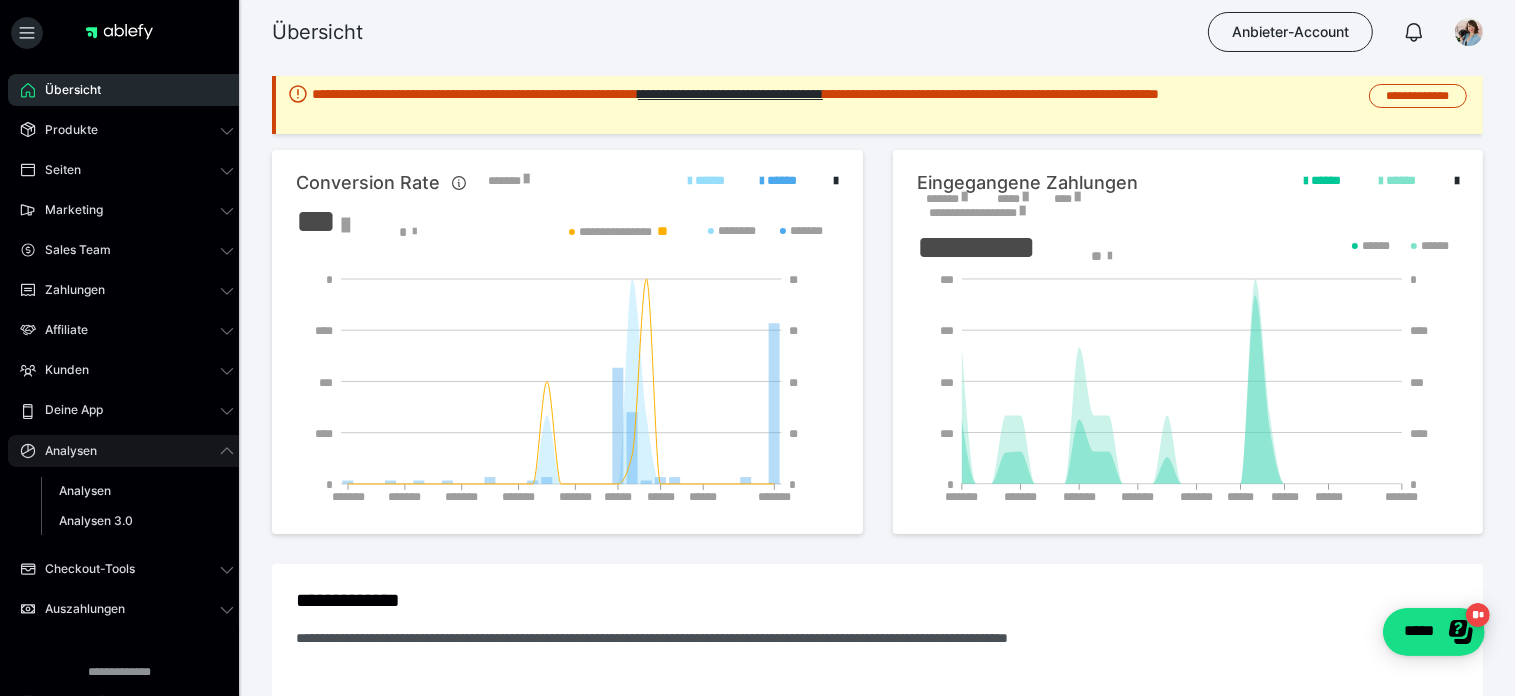 click on "Analysen" at bounding box center (127, 451) 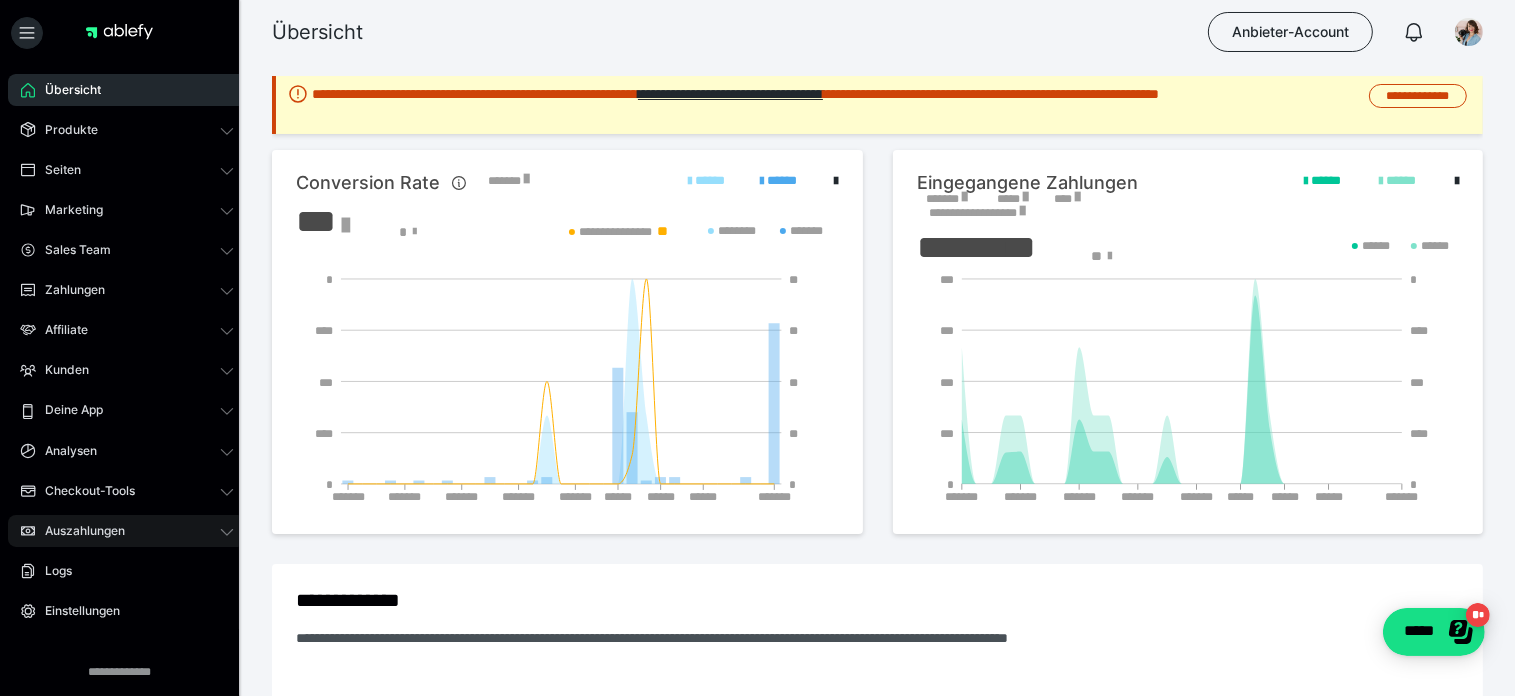 click on "Auszahlungen" at bounding box center (127, 531) 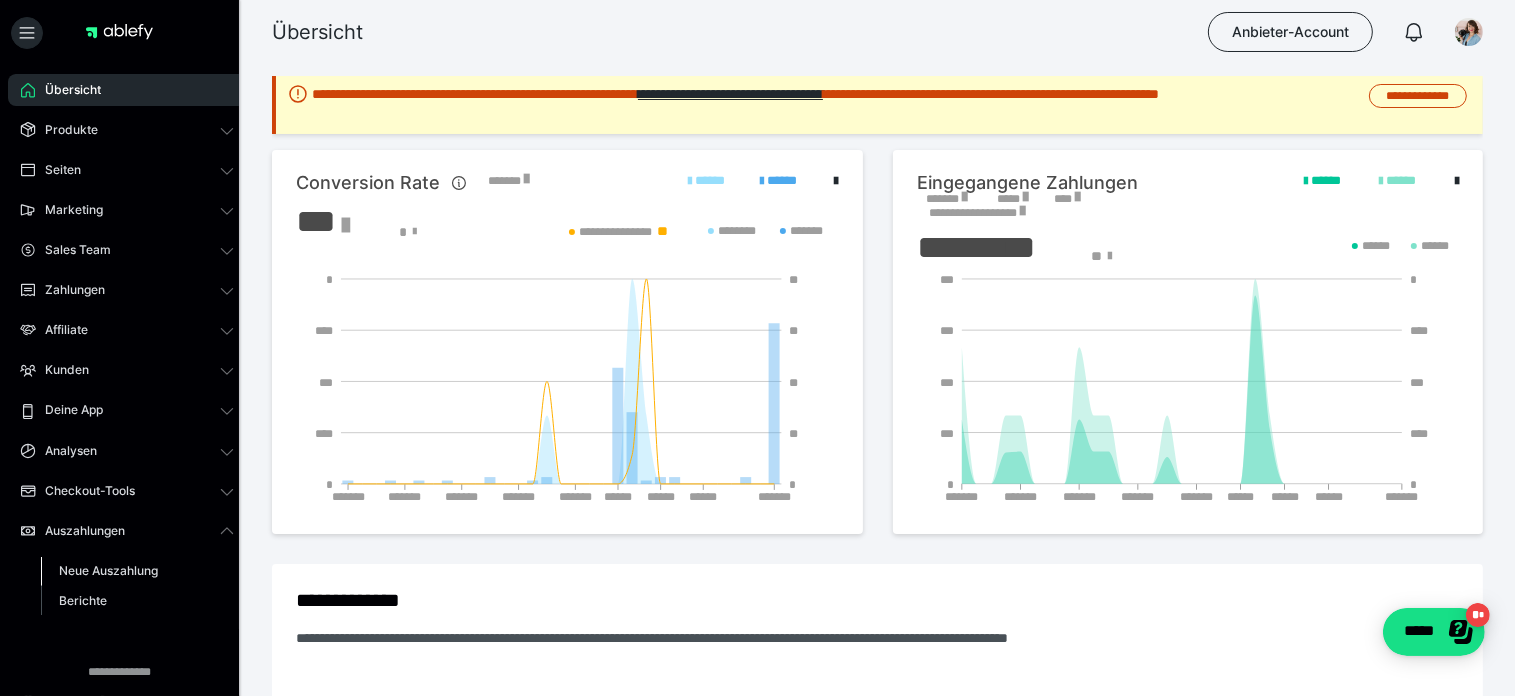 click on "Neue Auszahlung" at bounding box center (137, 571) 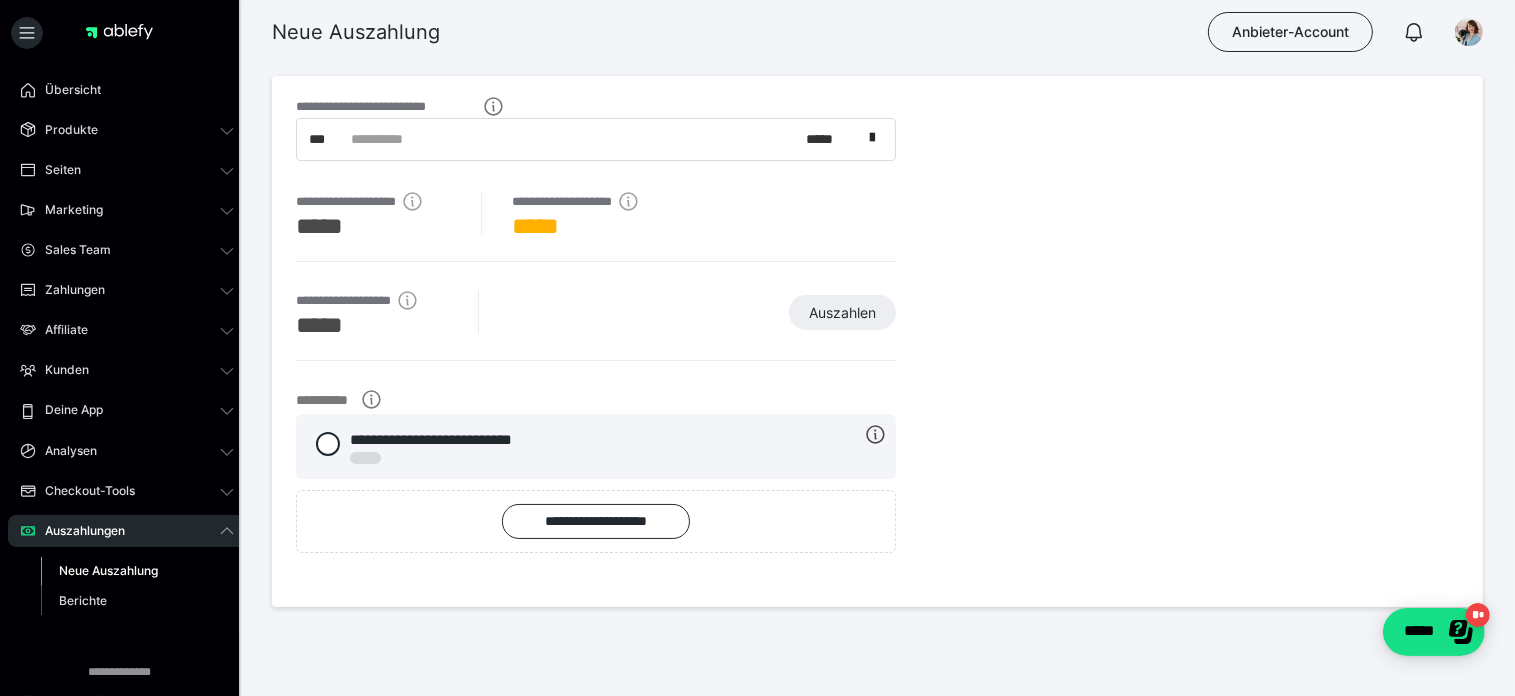 click on "**********" at bounding box center [579, 139] 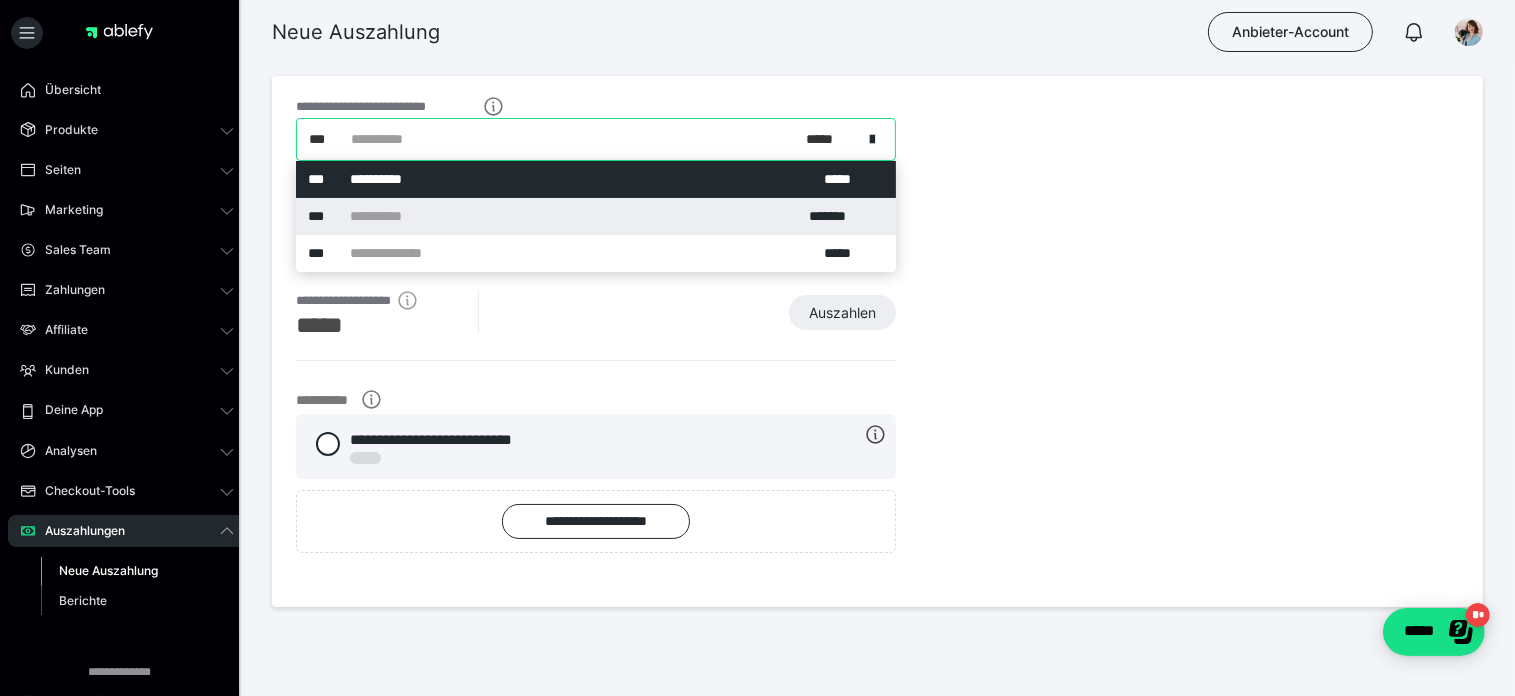 click on "**********" at bounding box center [596, 216] 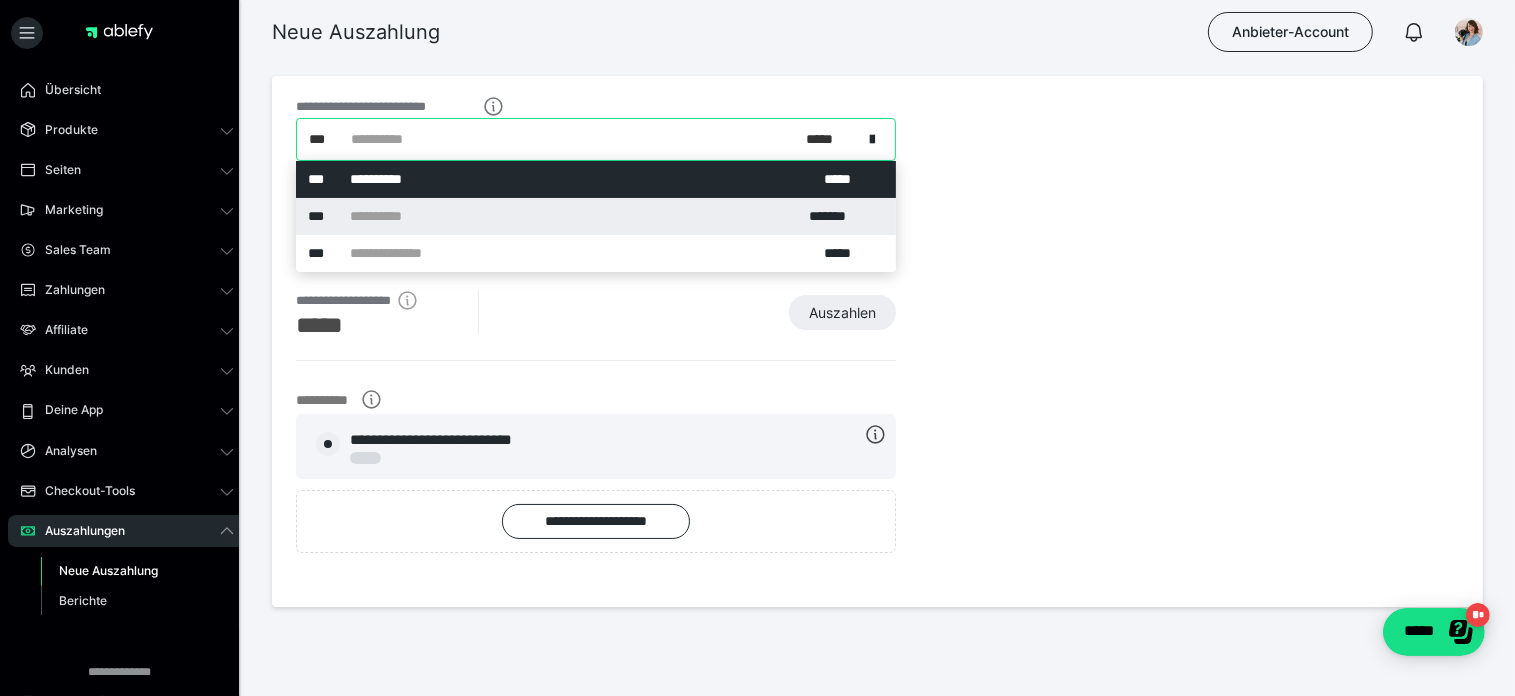 radio on "****" 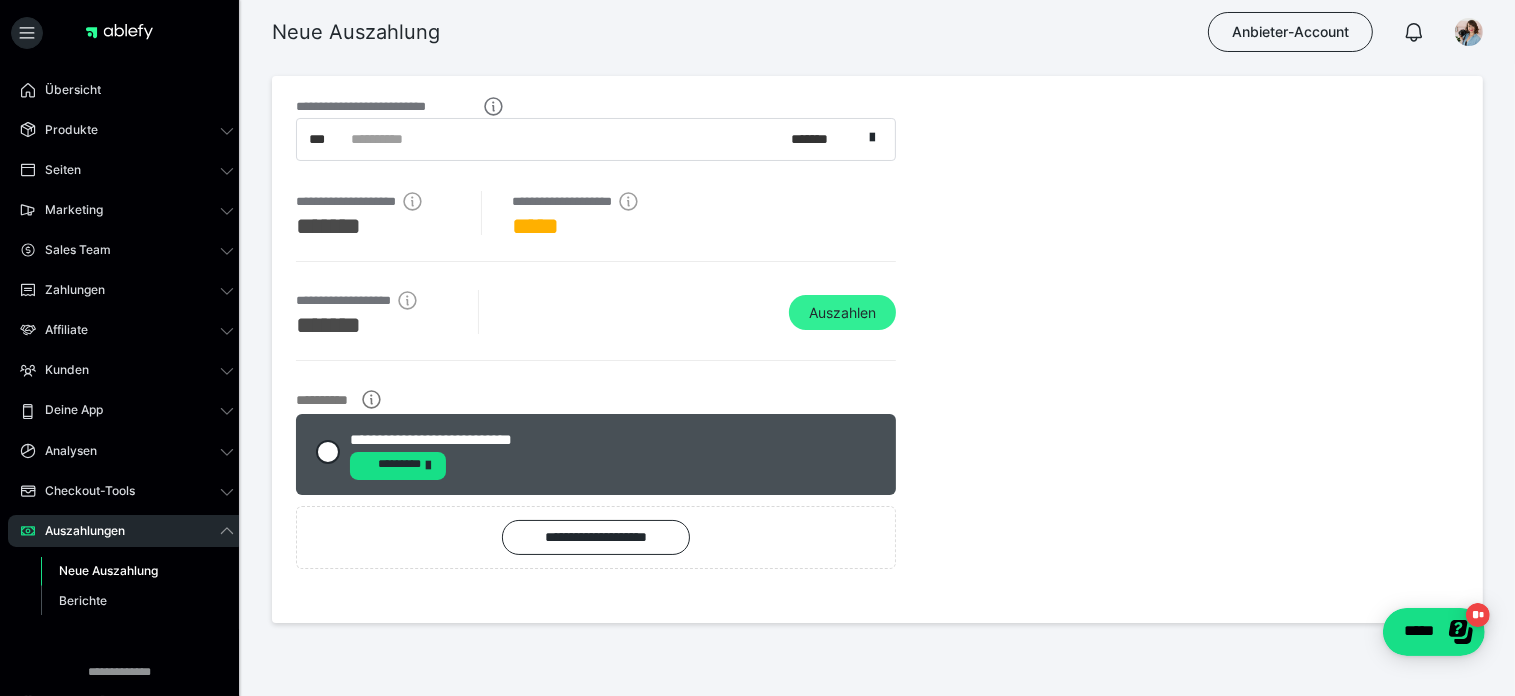 click on "Auszahlen" at bounding box center [842, 313] 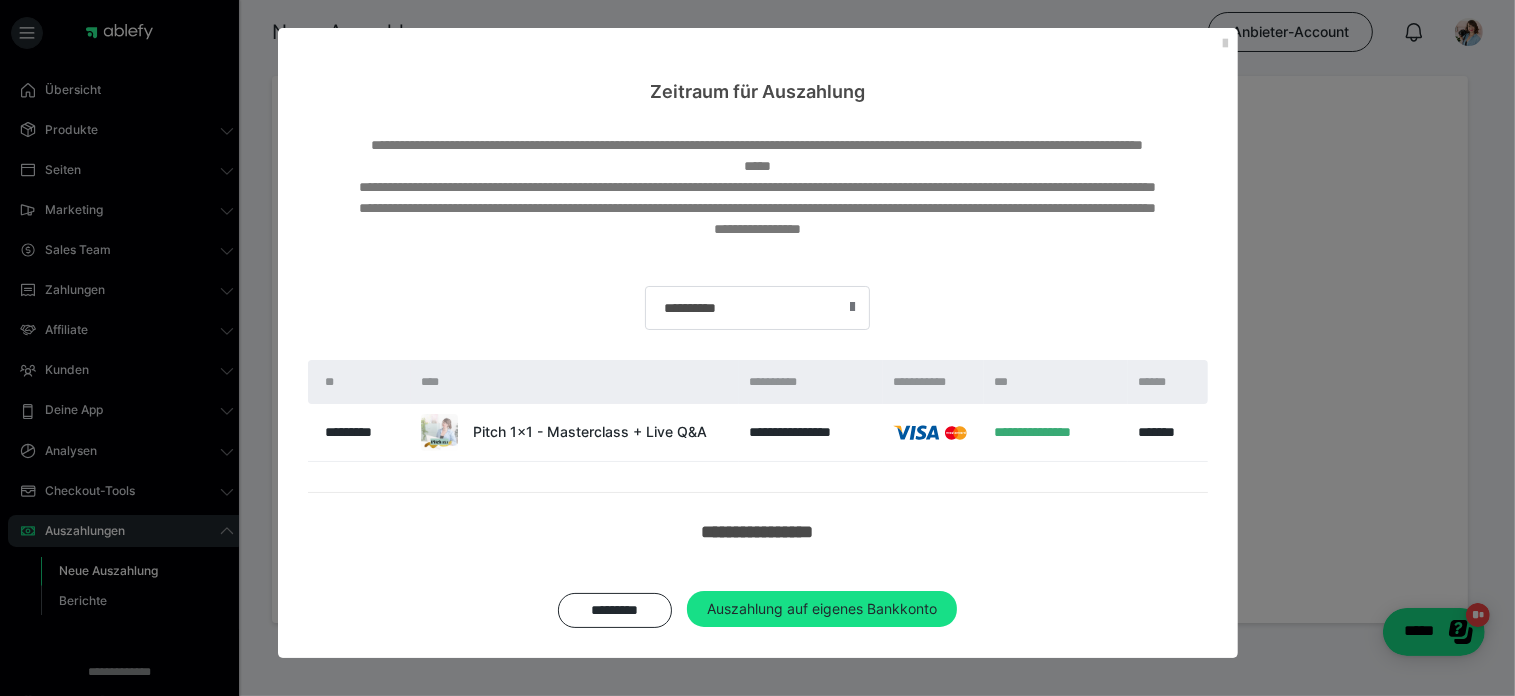 click on "Auszahlung auf eigenes Bankkonto" at bounding box center (822, 609) 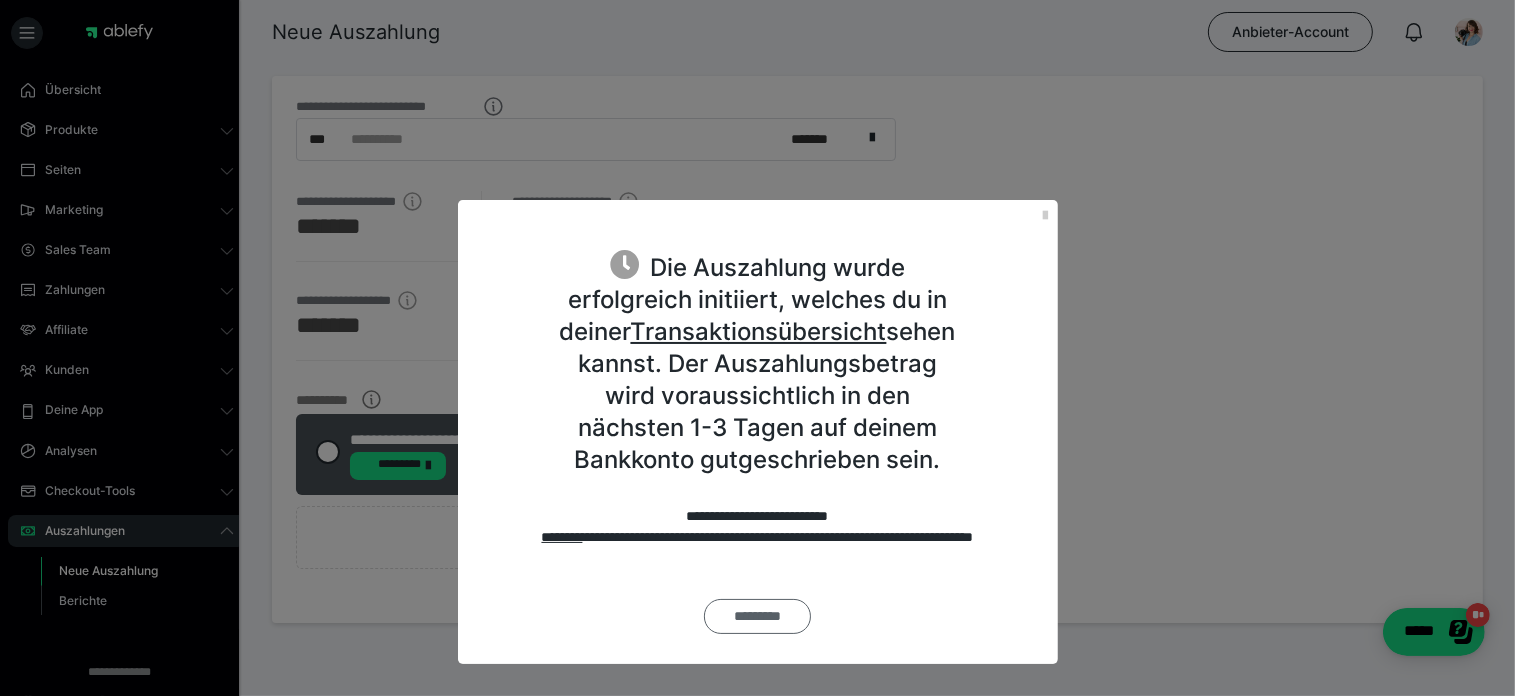 click on "*********" at bounding box center (757, 616) 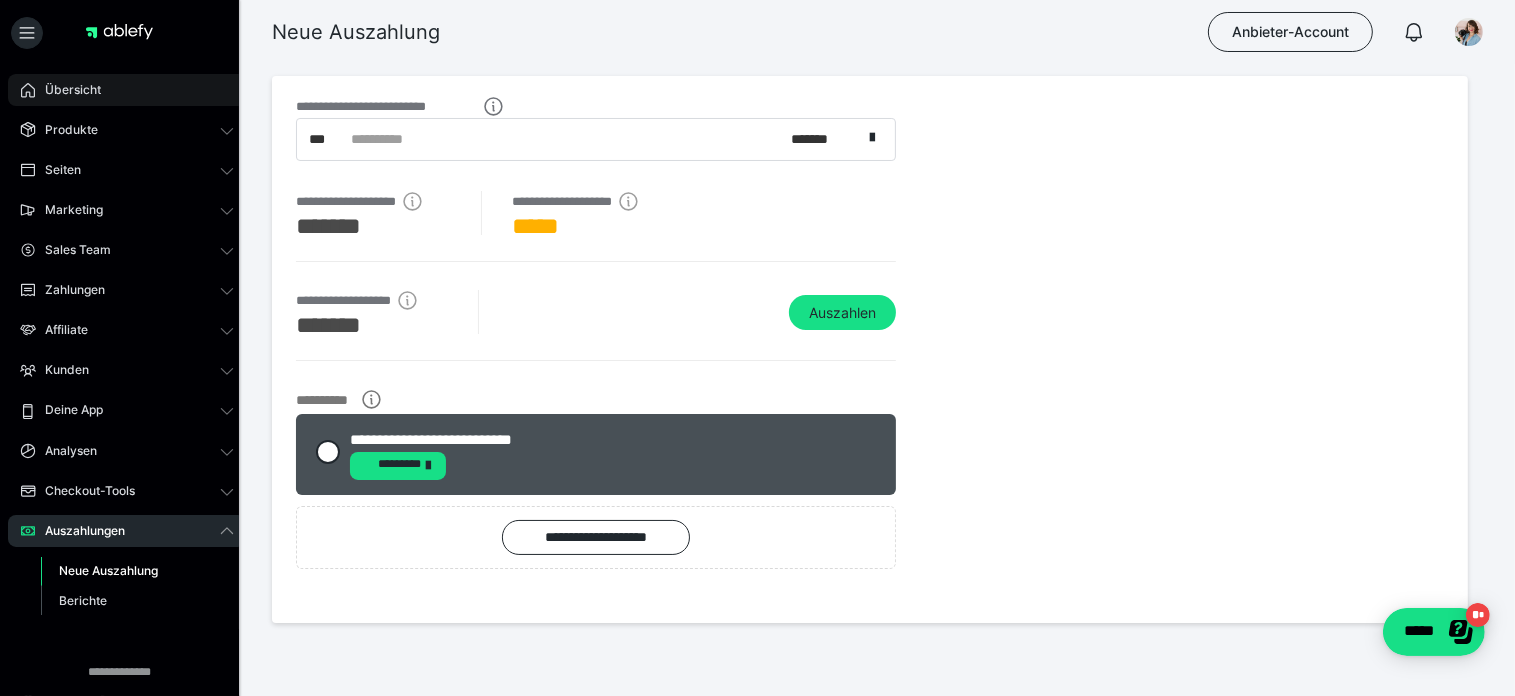 click on "Übersicht" at bounding box center (127, 90) 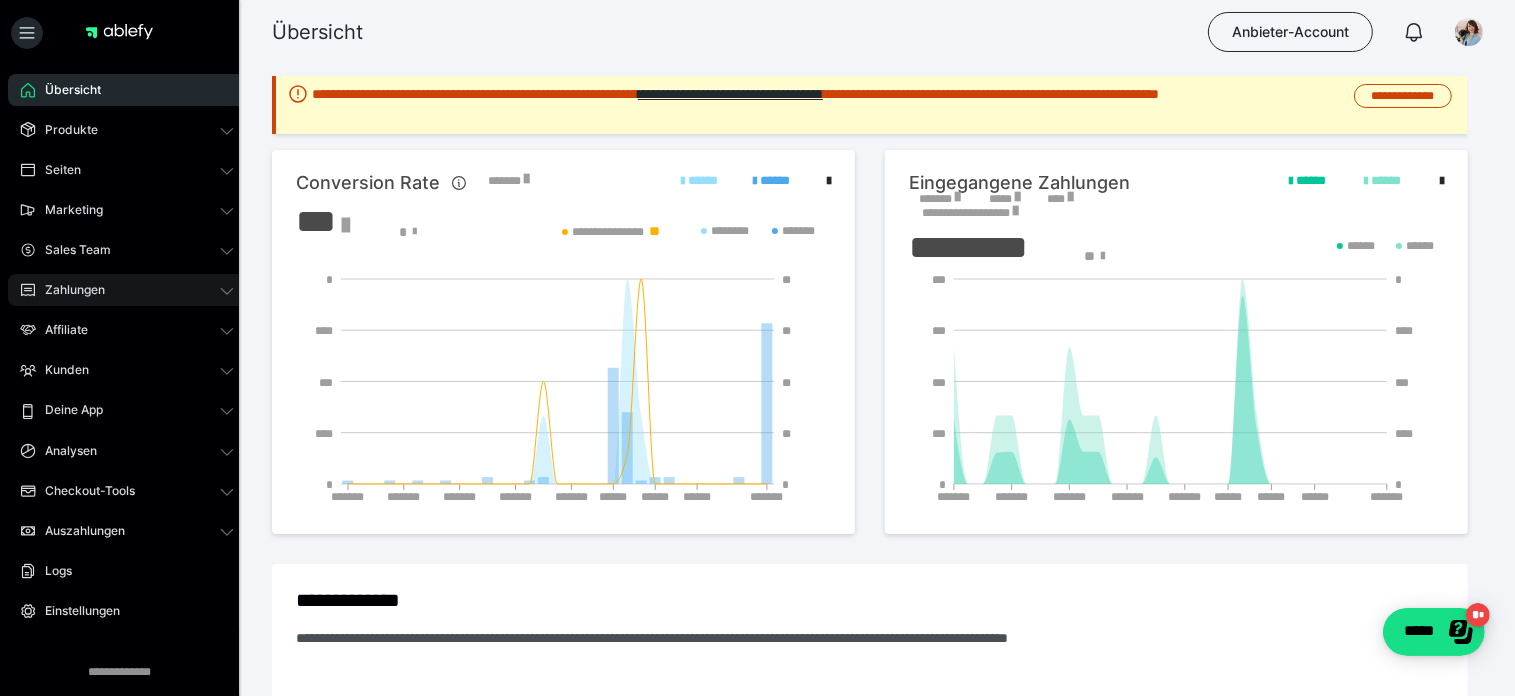 click on "Zahlungen" at bounding box center (68, 290) 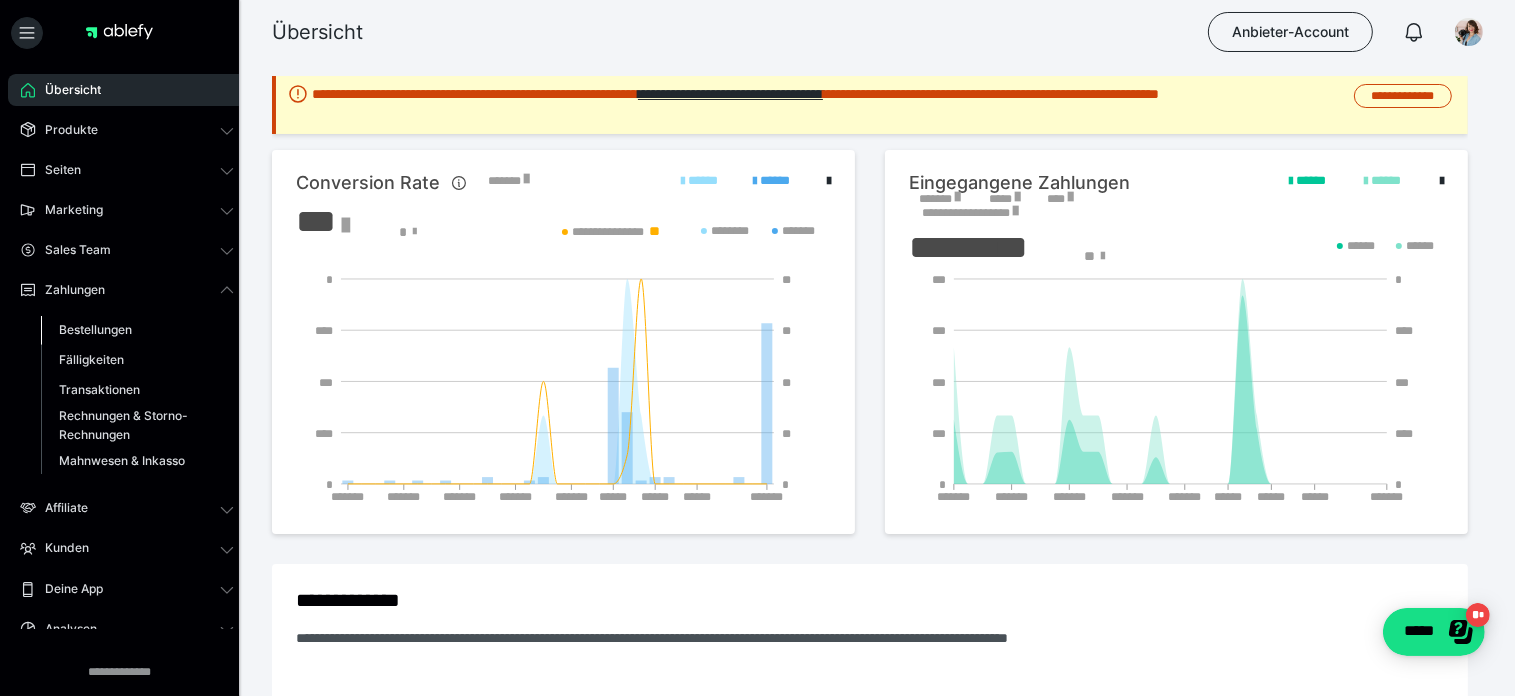 click on "Bestellungen" at bounding box center [95, 329] 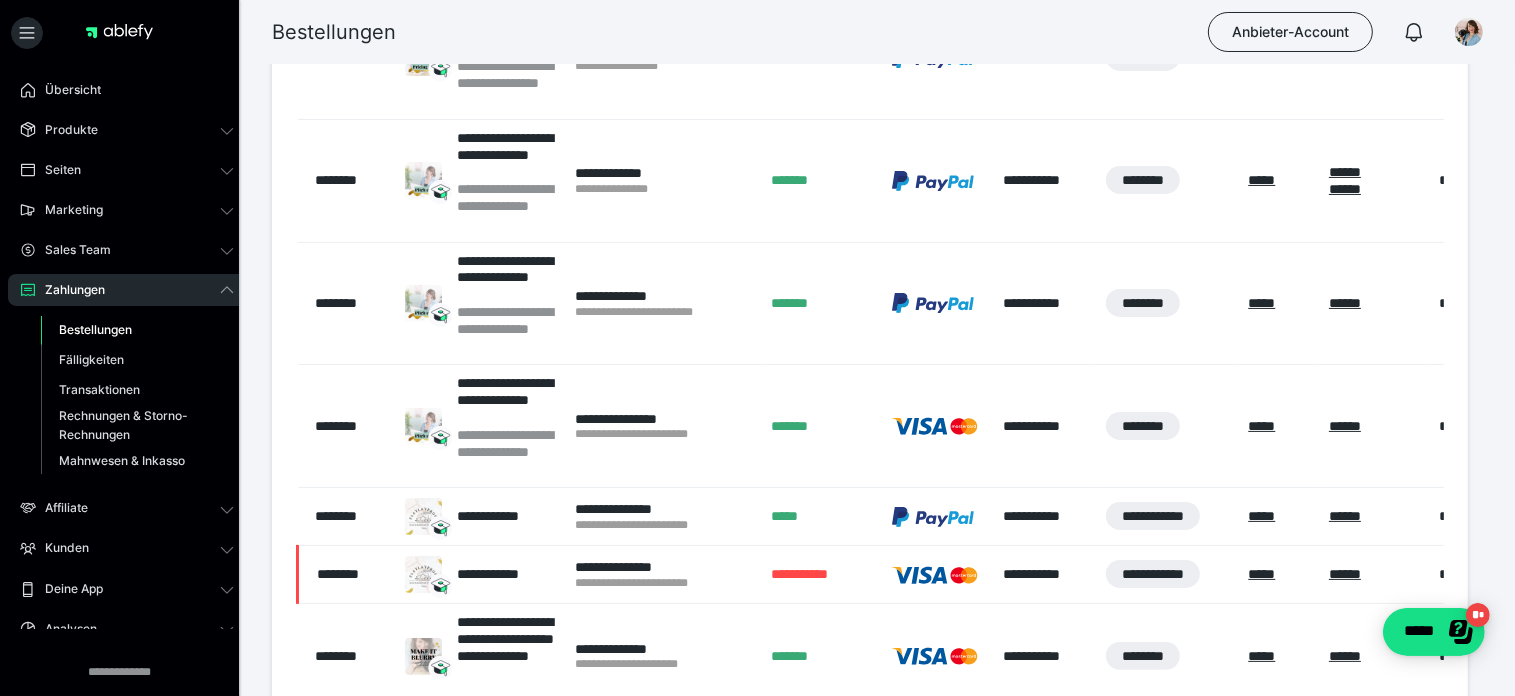 scroll, scrollTop: 200, scrollLeft: 0, axis: vertical 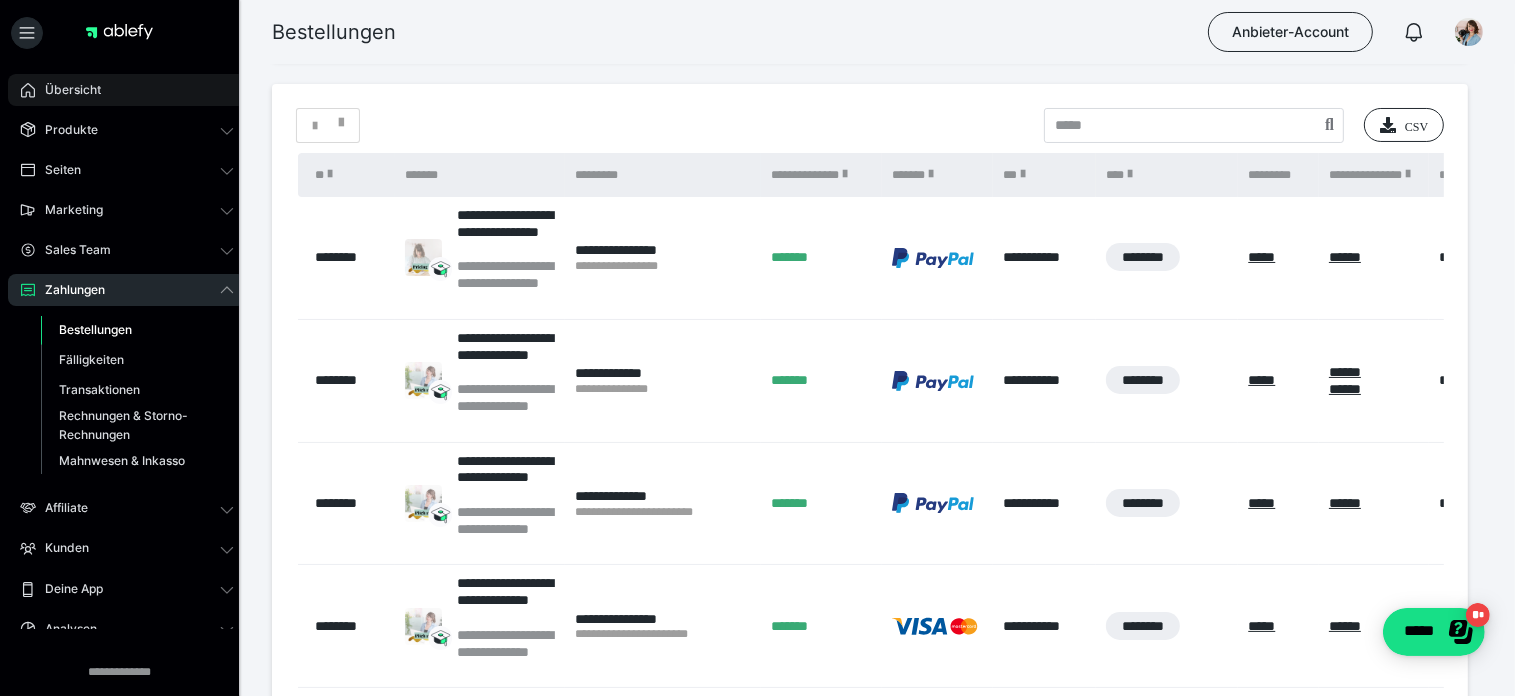 click on "Übersicht" at bounding box center [127, 90] 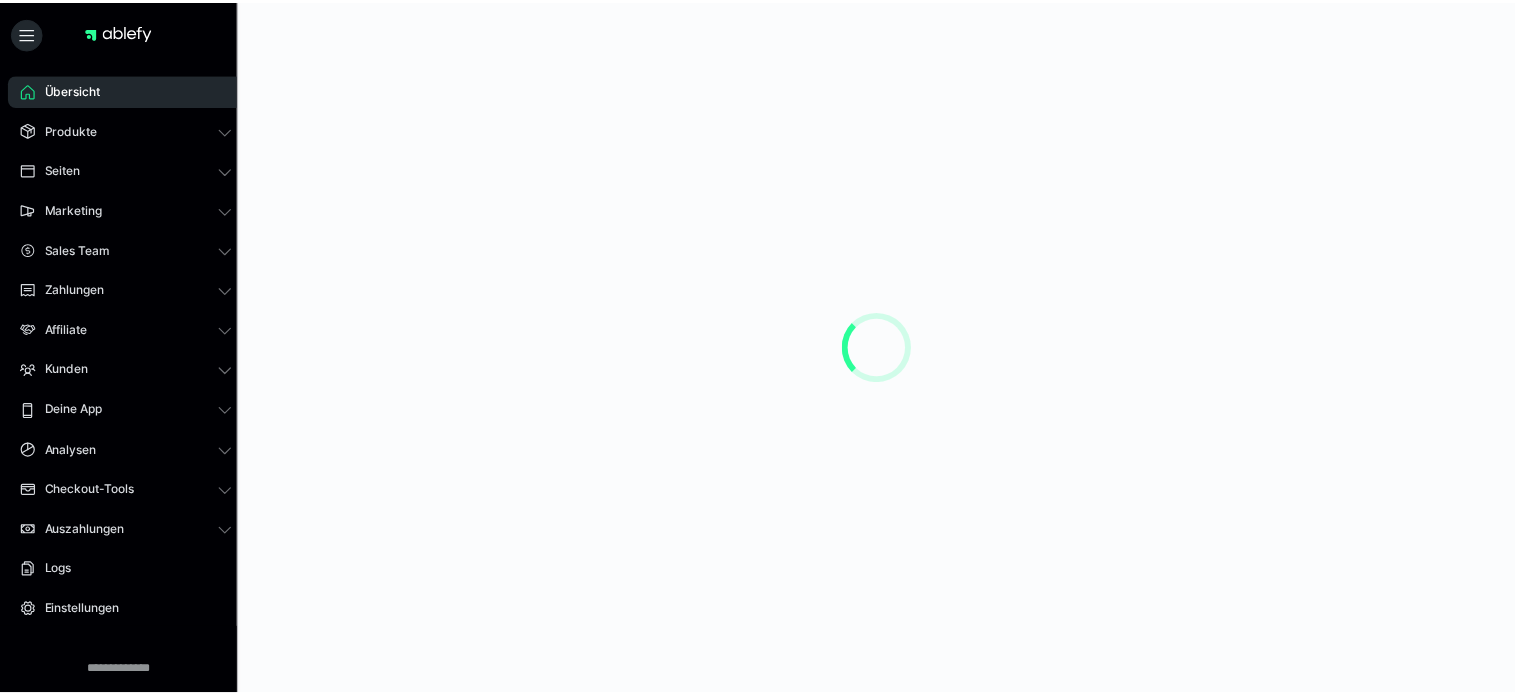 scroll, scrollTop: 0, scrollLeft: 0, axis: both 